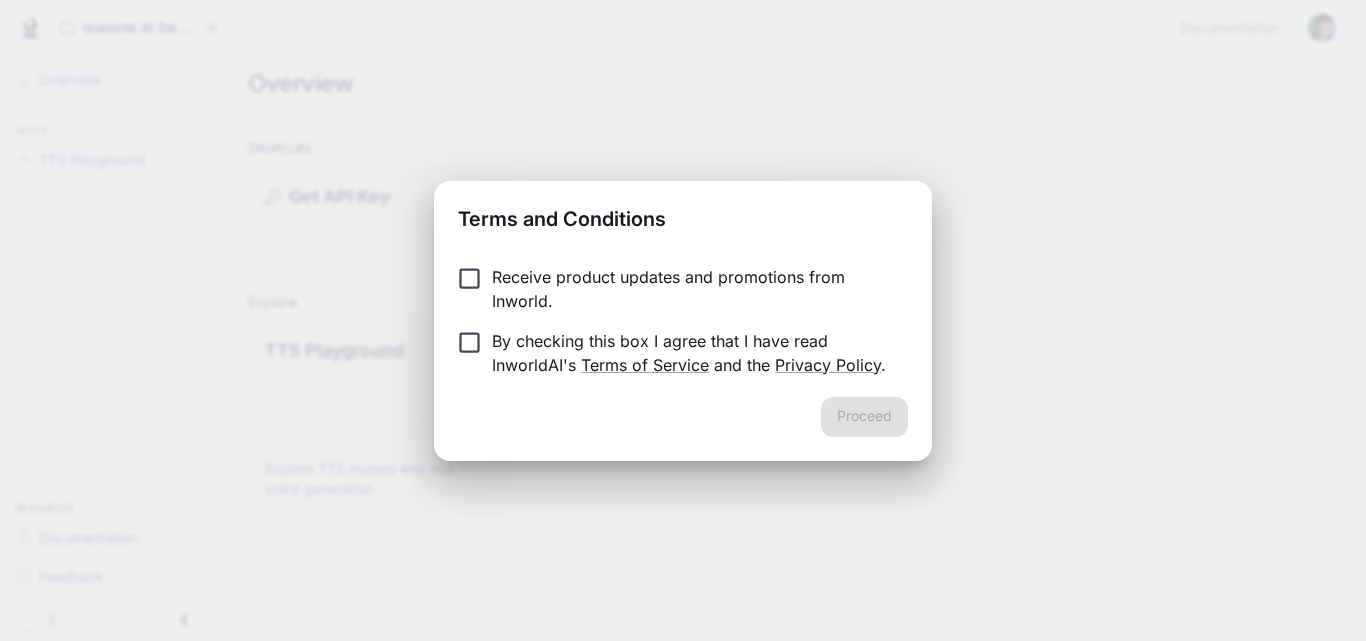 scroll, scrollTop: 0, scrollLeft: 0, axis: both 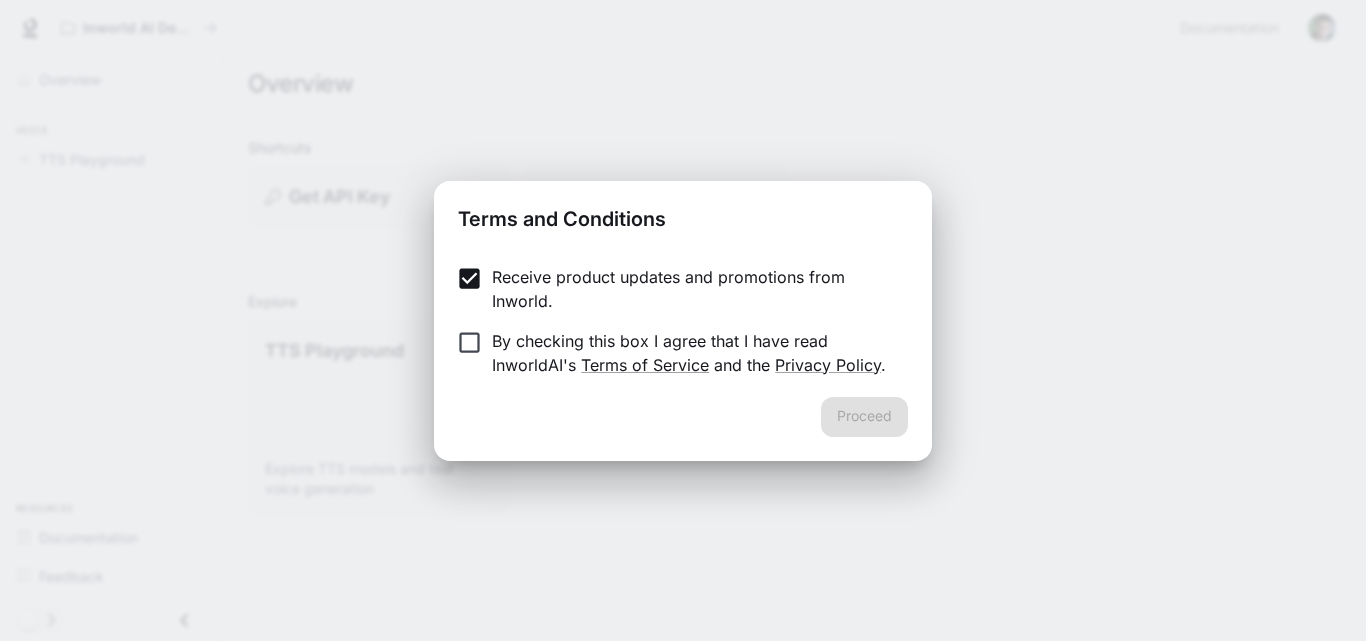 click on "By checking this box I agree that I have read InworldAI's   Terms of Service   and the   Privacy Policy ." at bounding box center [692, 353] 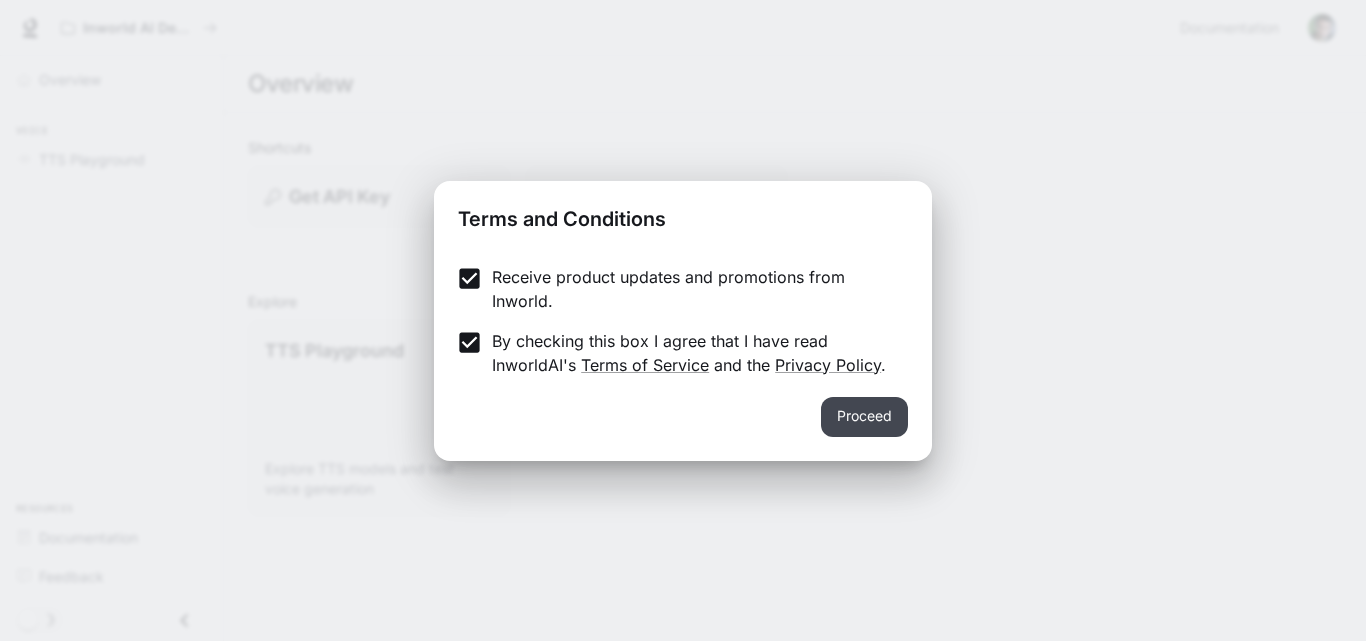 click on "Proceed" at bounding box center [864, 417] 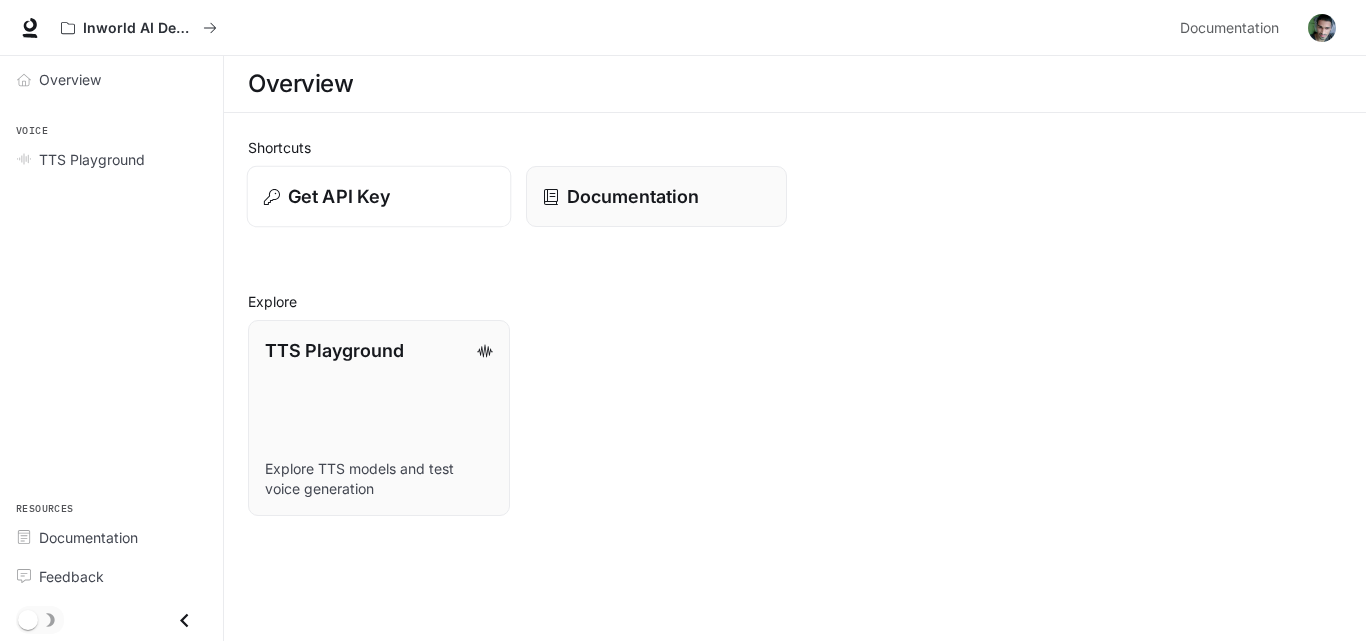 click on "Get API Key" at bounding box center (379, 196) 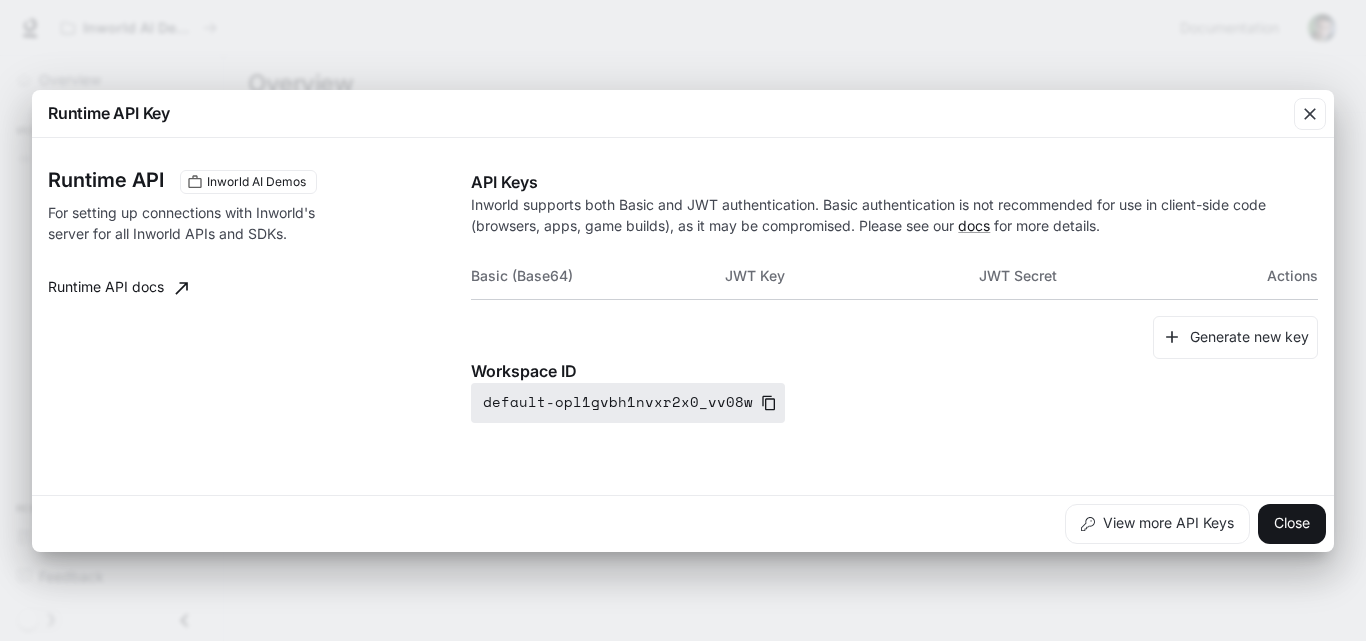 click on "default-opl1gvbh1nvxr2x0_vv08w" at bounding box center (628, 403) 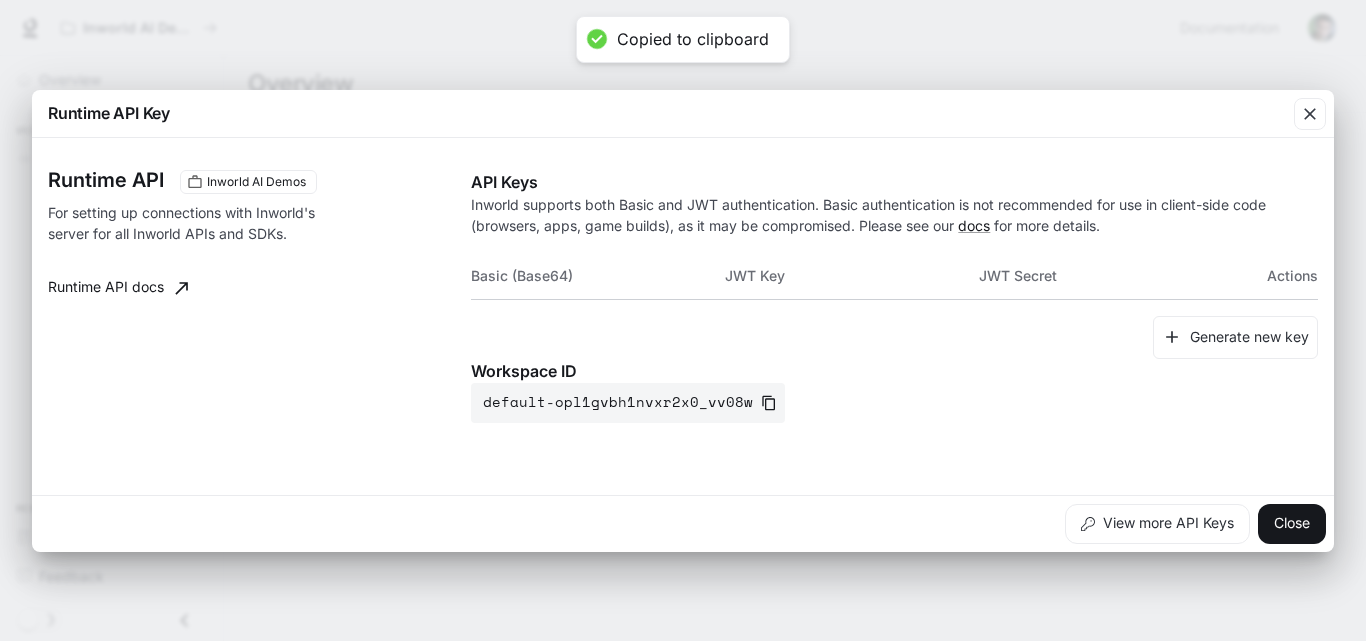 click on "Basic (Base64) JWT Key JWT Secret Actions" at bounding box center [894, 284] 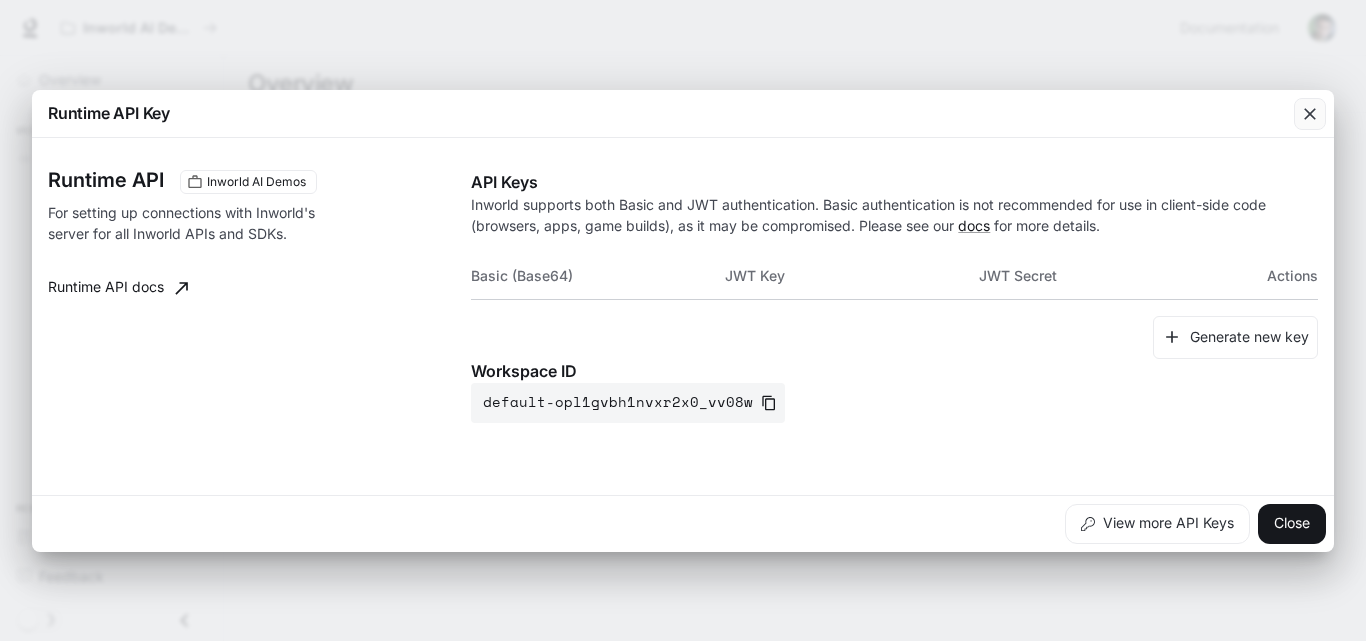 click 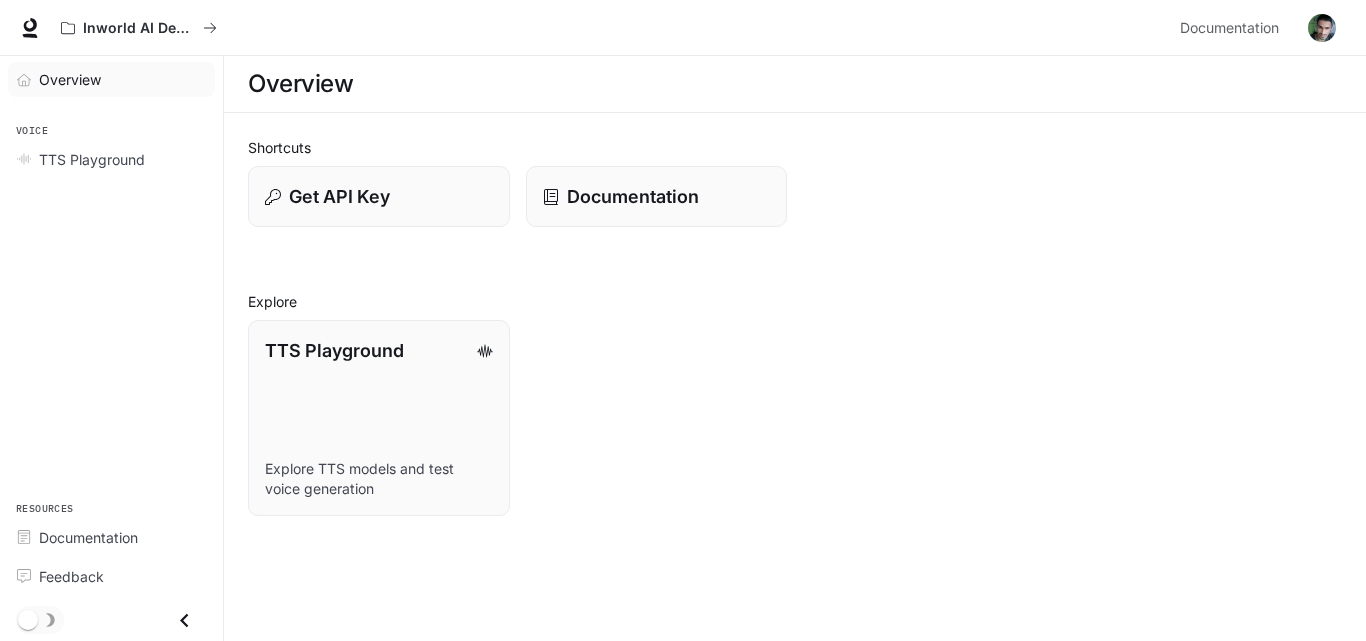 click on "Overview" at bounding box center (70, 79) 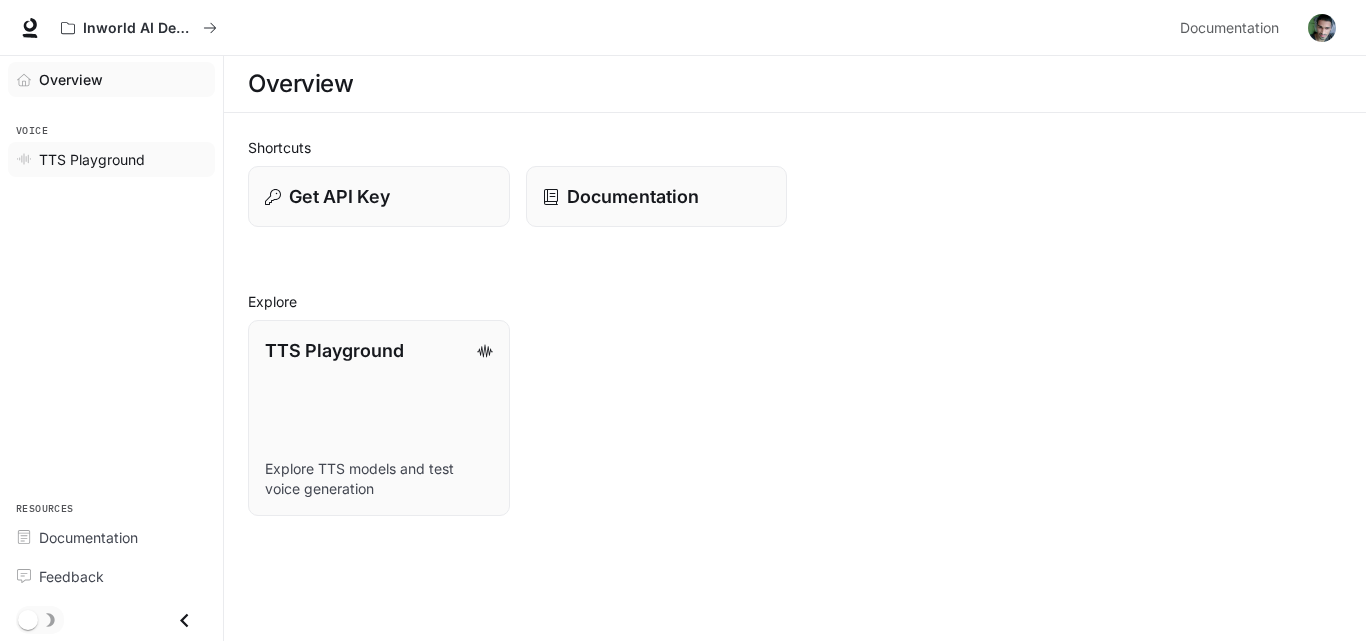 click on "TTS Playground" at bounding box center [122, 159] 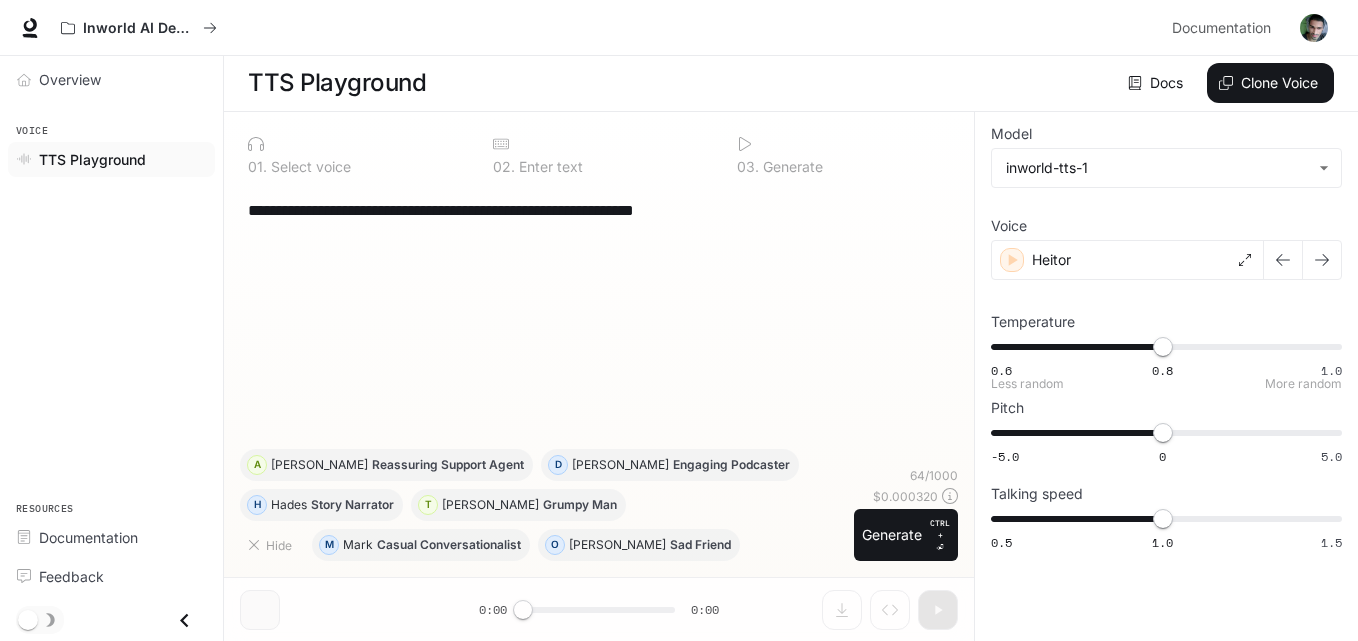 scroll, scrollTop: 0, scrollLeft: 0, axis: both 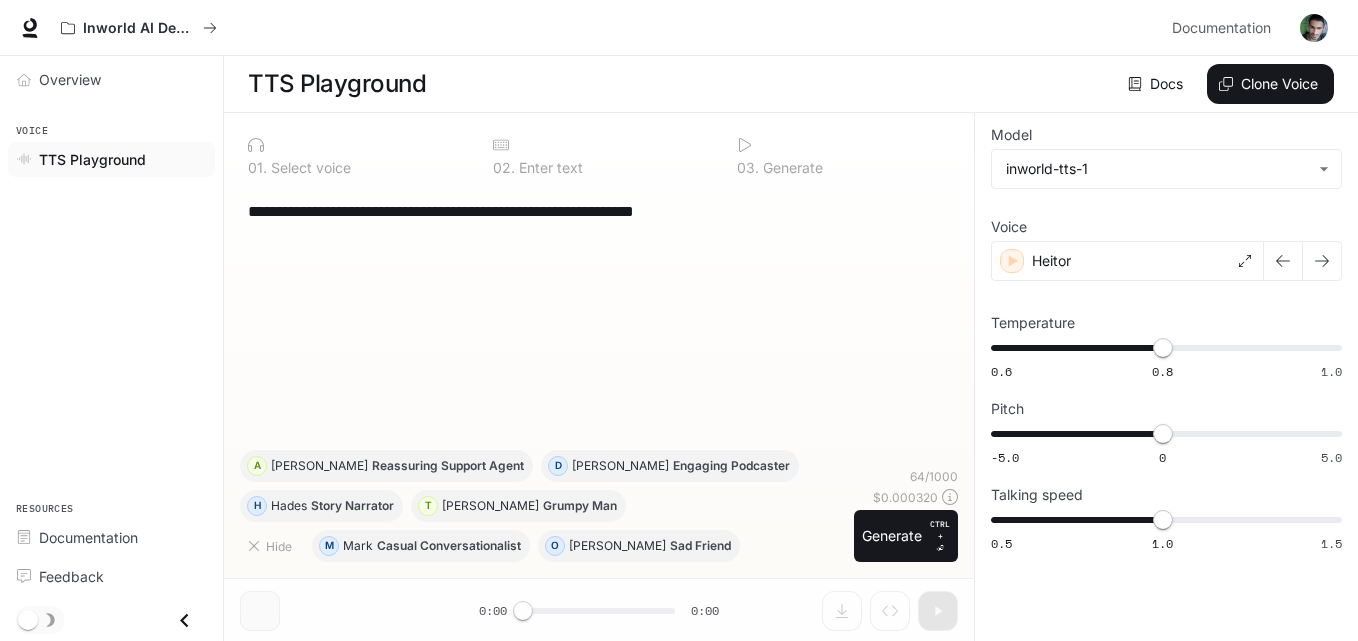click on "**********" at bounding box center (599, 211) 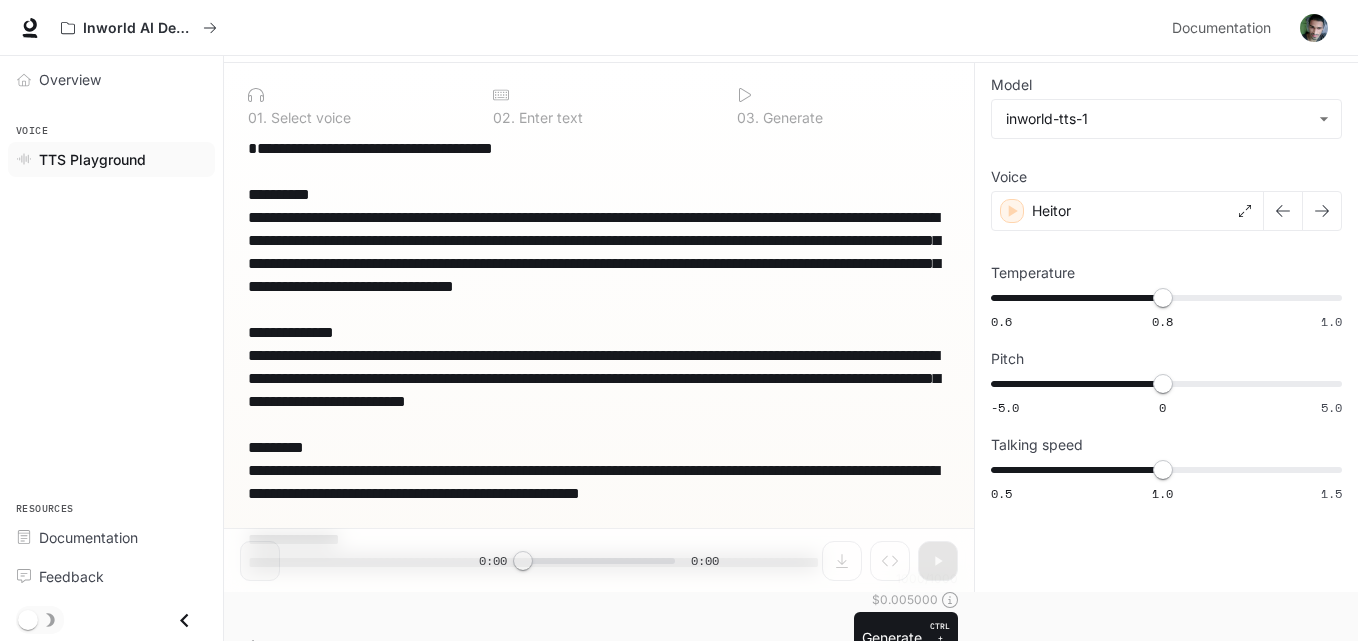 scroll, scrollTop: 73, scrollLeft: 0, axis: vertical 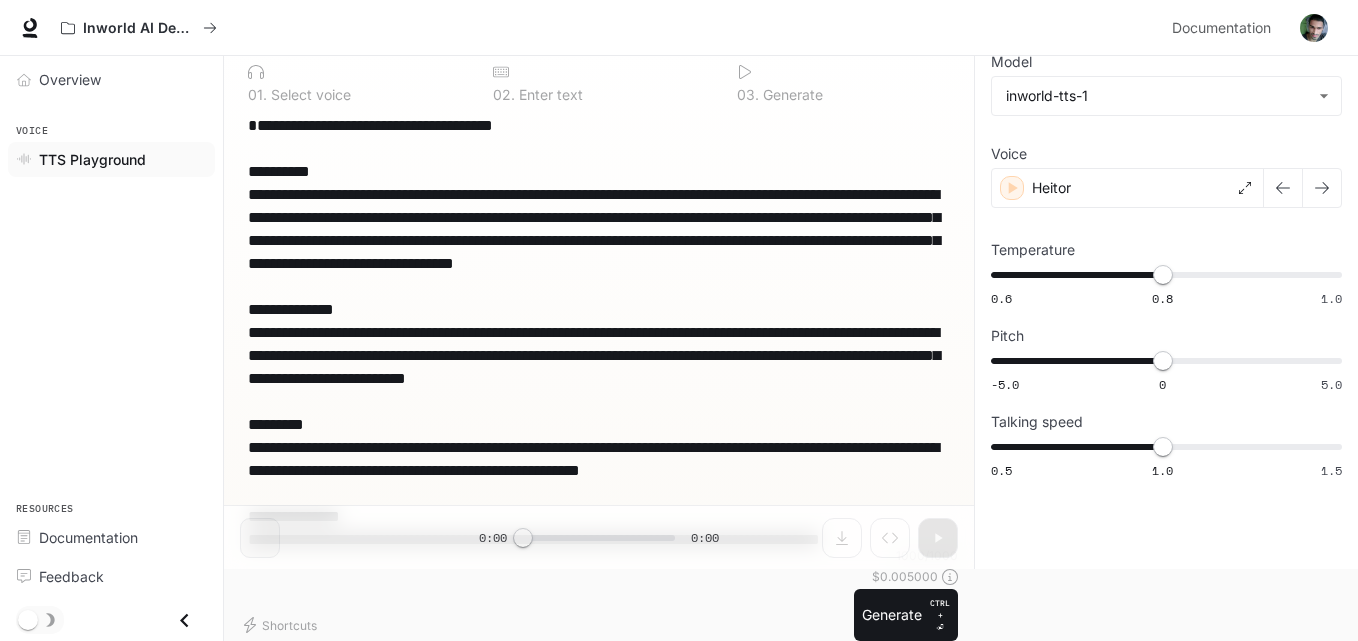 click on "**********" at bounding box center [599, 367] 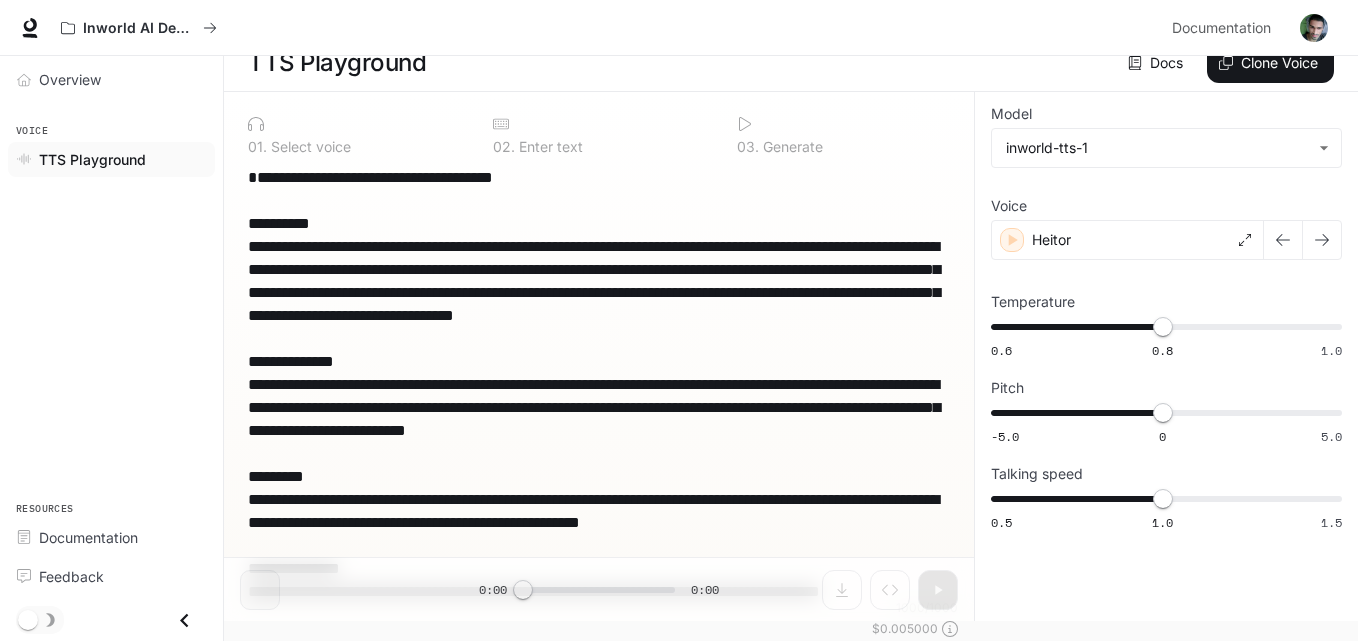 scroll, scrollTop: 0, scrollLeft: 0, axis: both 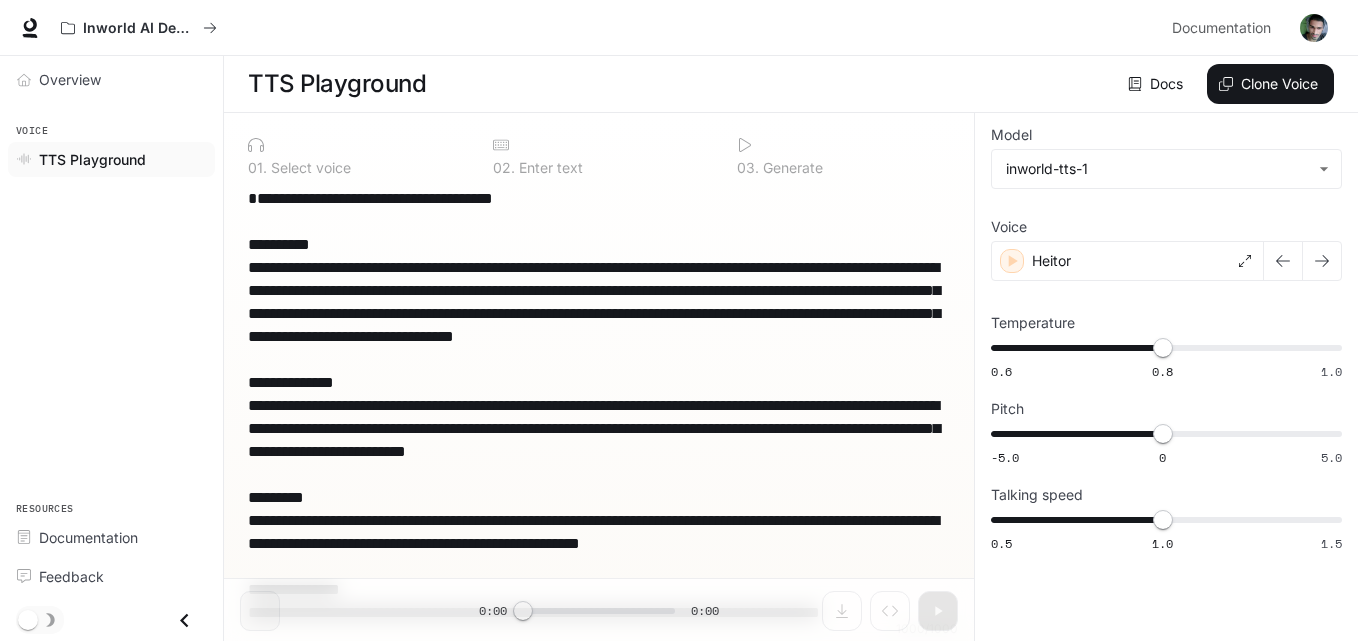 type on "**********" 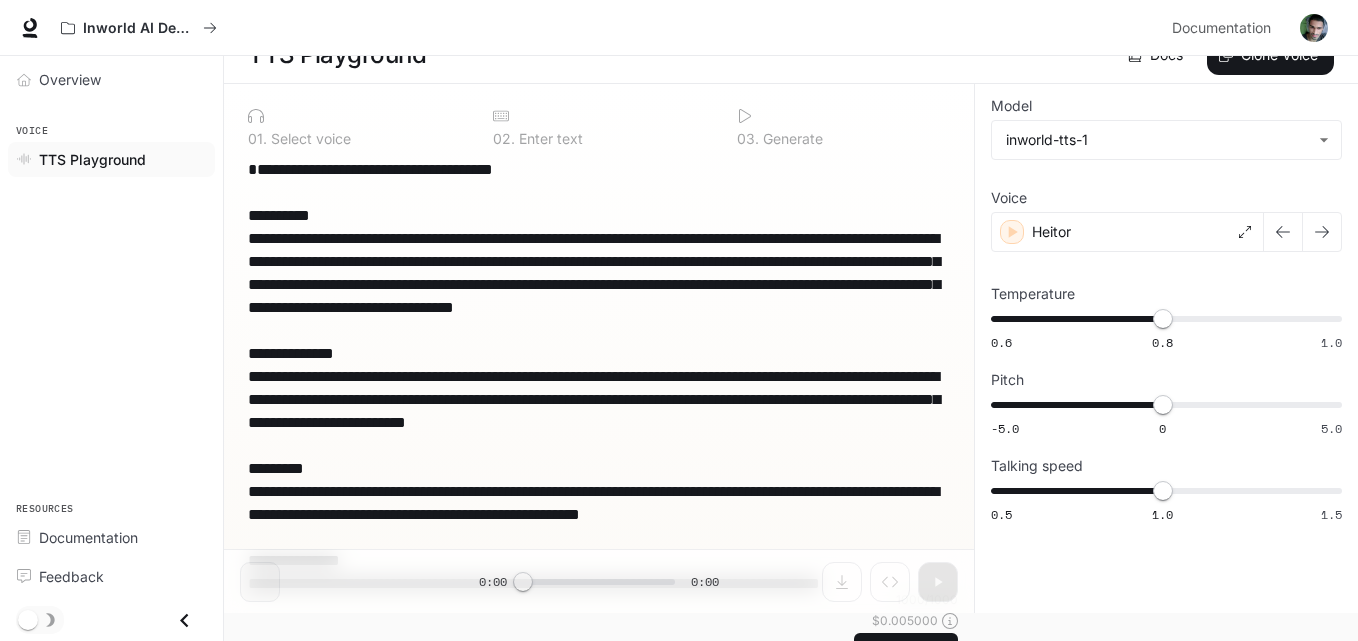 scroll, scrollTop: 73, scrollLeft: 0, axis: vertical 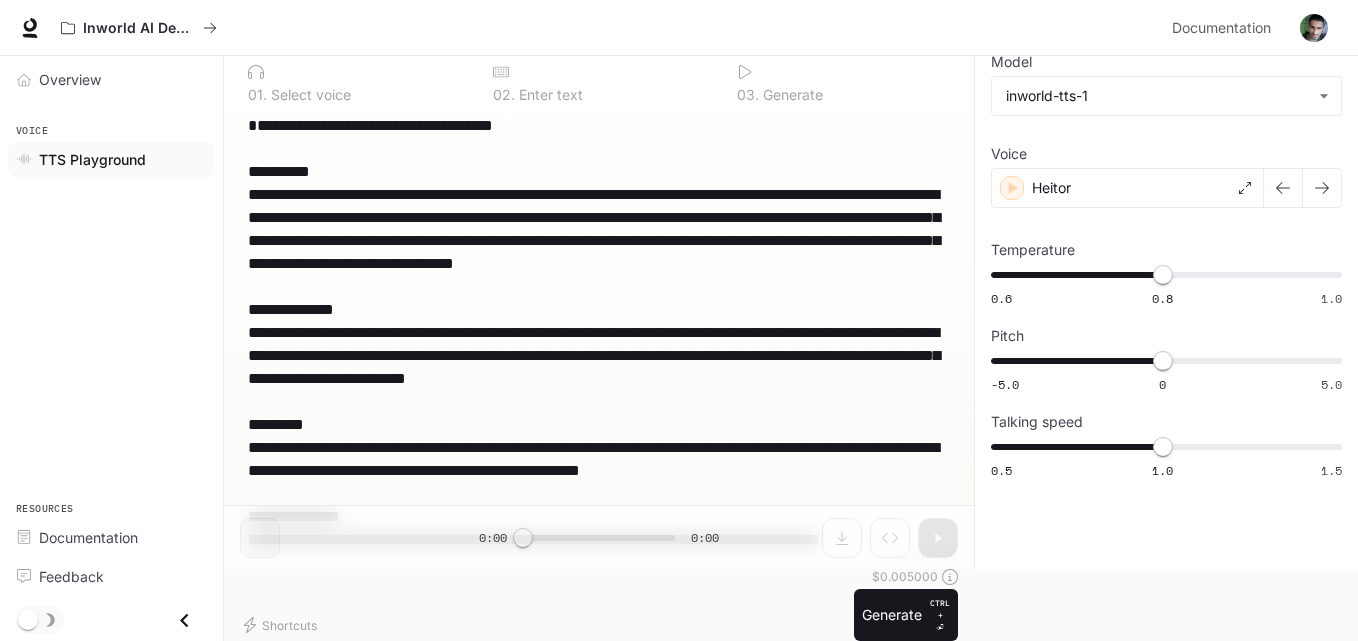 click on "**********" at bounding box center (599, 367) 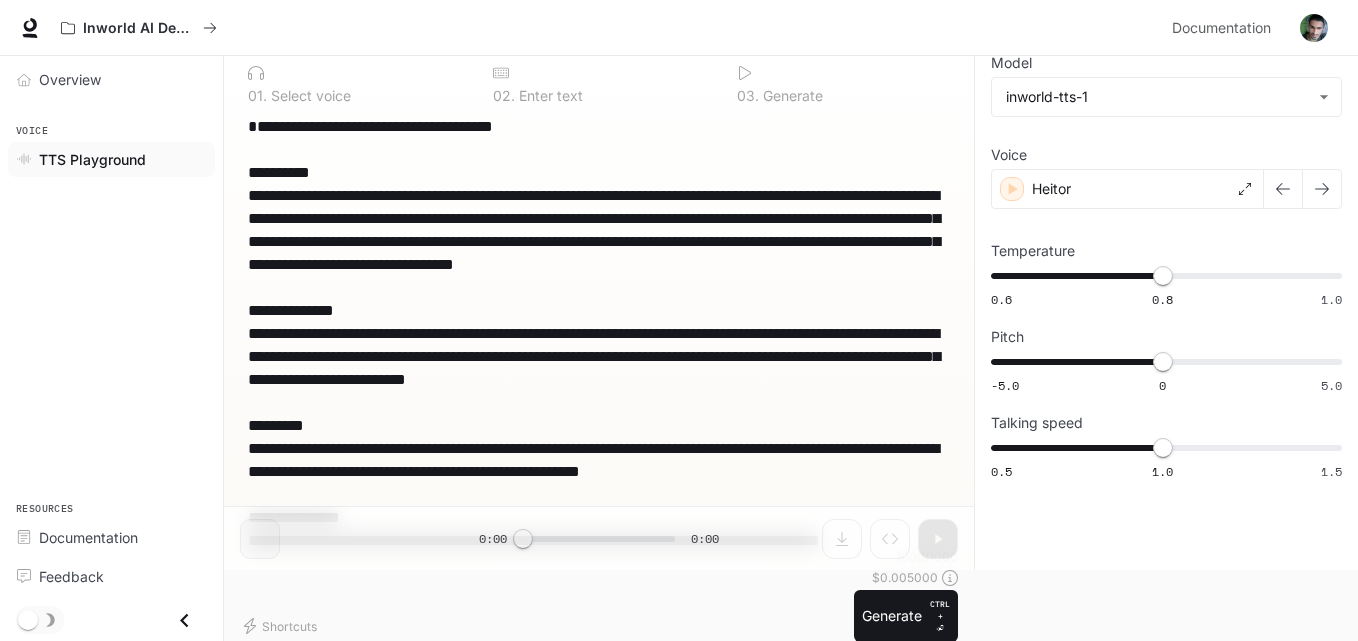 scroll, scrollTop: 73, scrollLeft: 0, axis: vertical 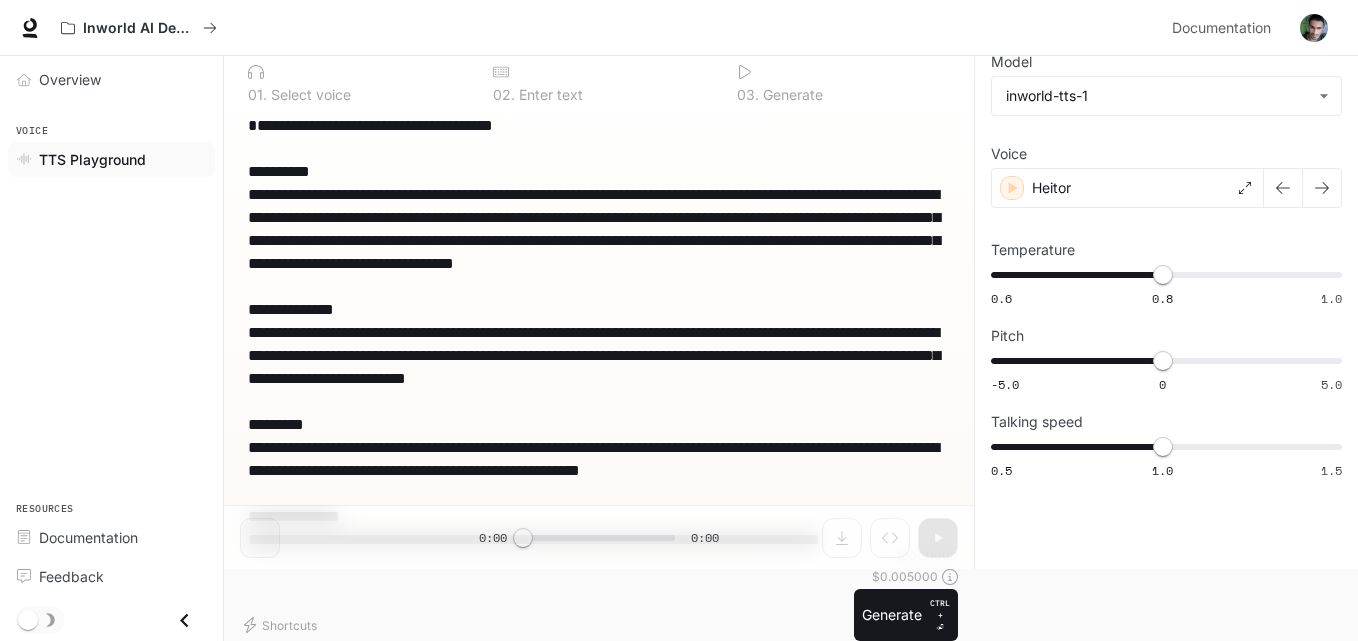 click on "**********" at bounding box center (599, 367) 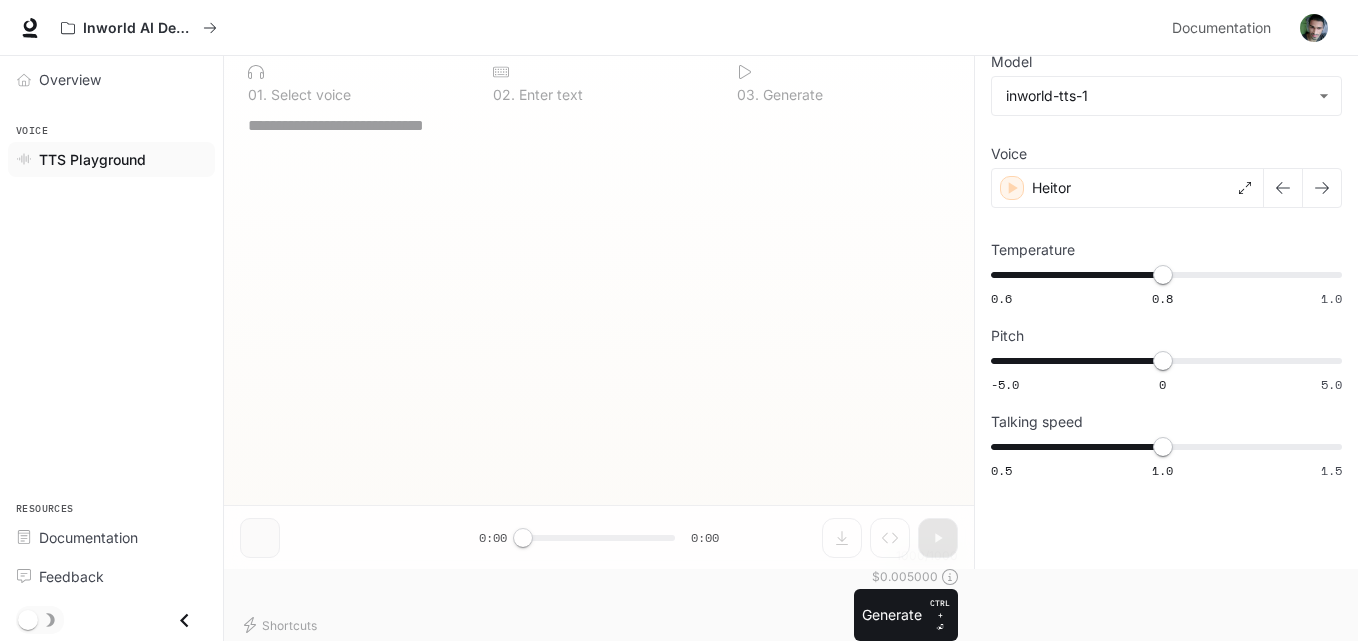 scroll, scrollTop: 1, scrollLeft: 0, axis: vertical 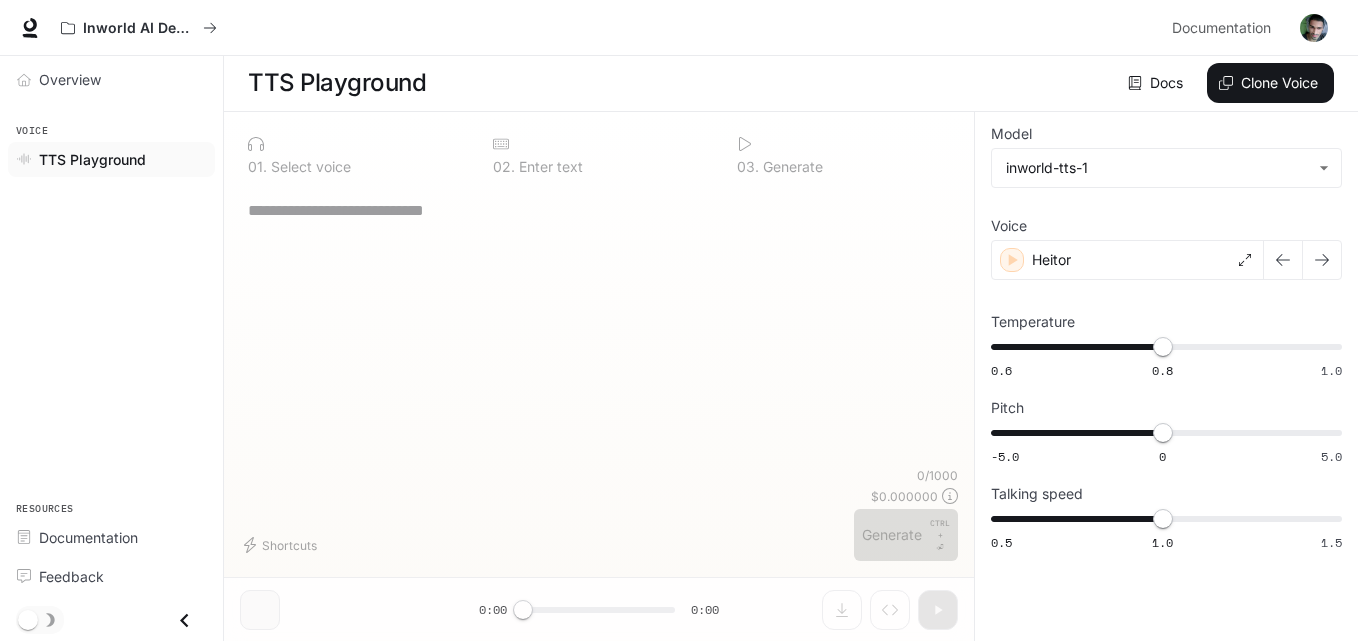 paste on "**********" 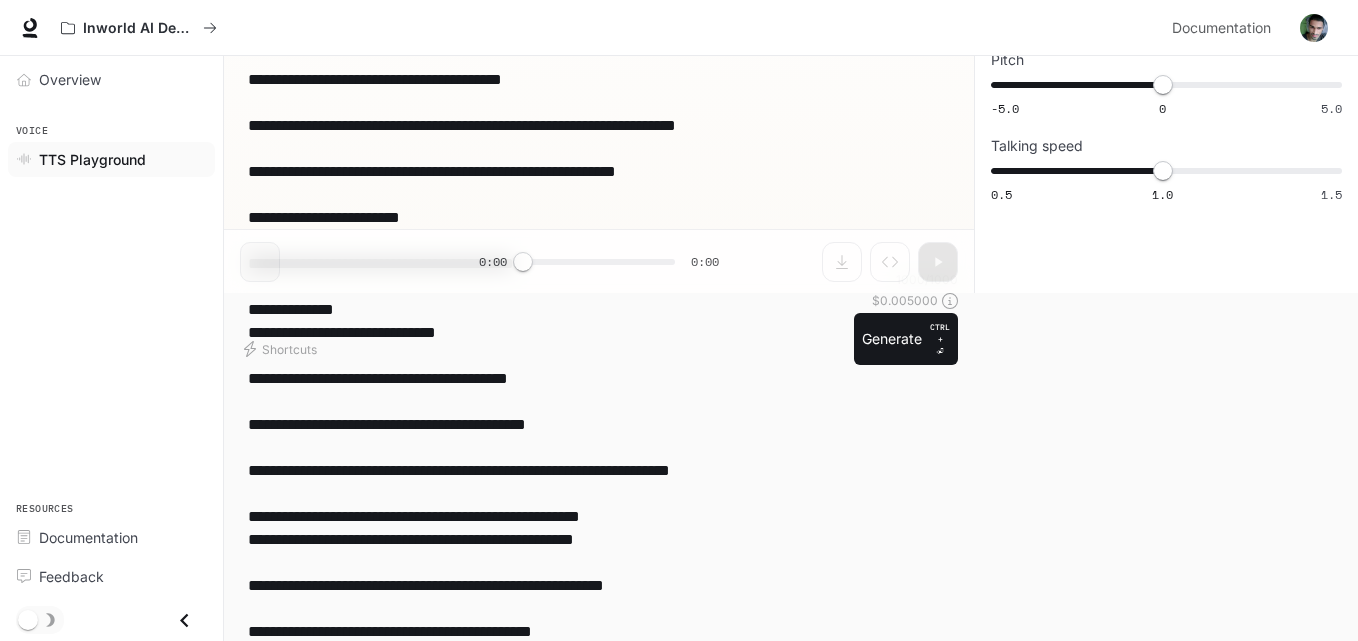 scroll, scrollTop: 351, scrollLeft: 0, axis: vertical 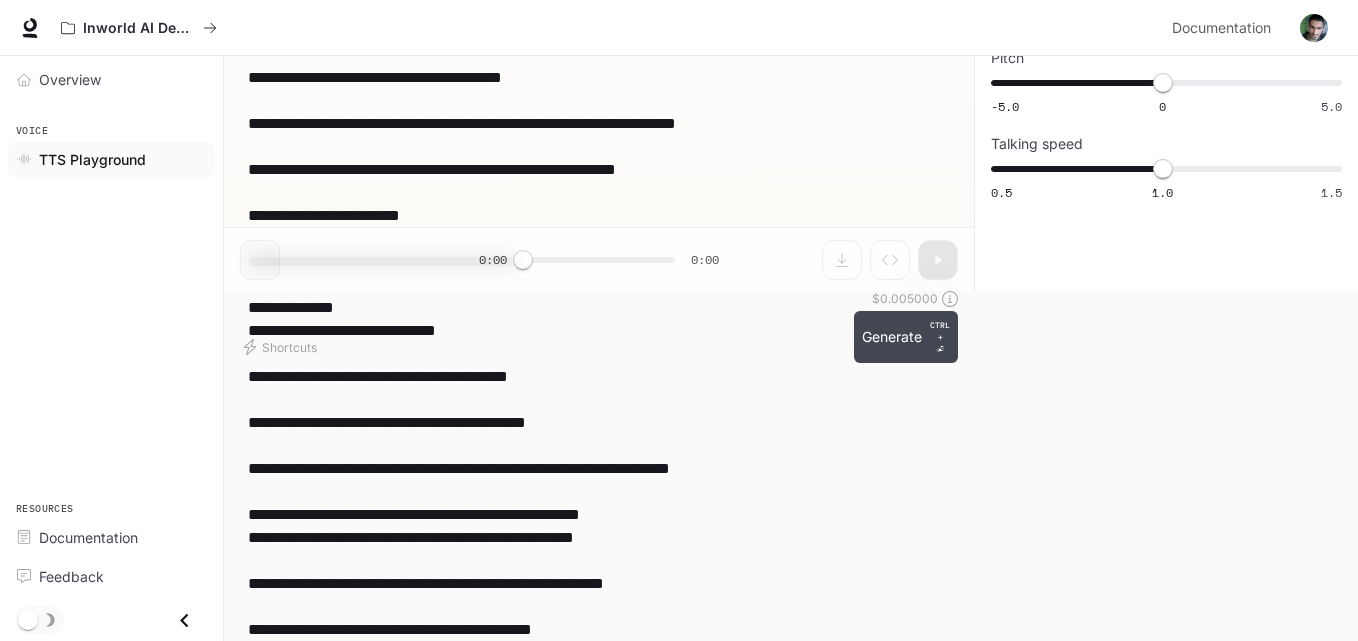 type on "**********" 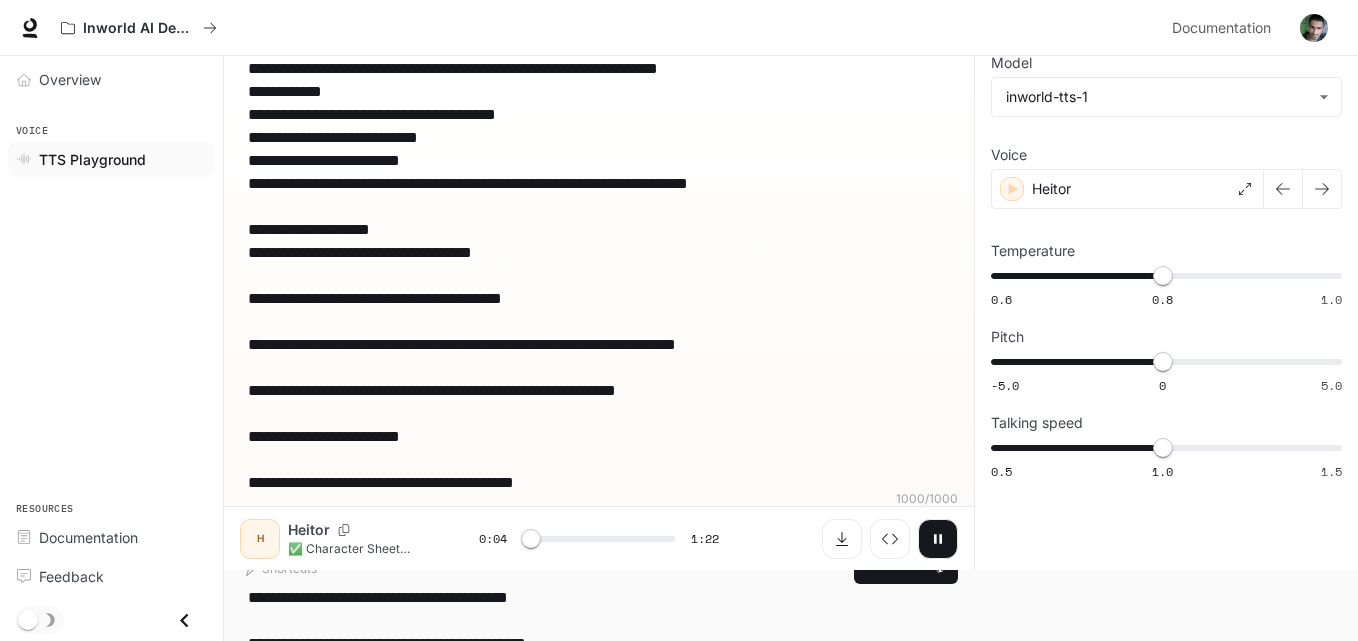 scroll, scrollTop: 0, scrollLeft: 0, axis: both 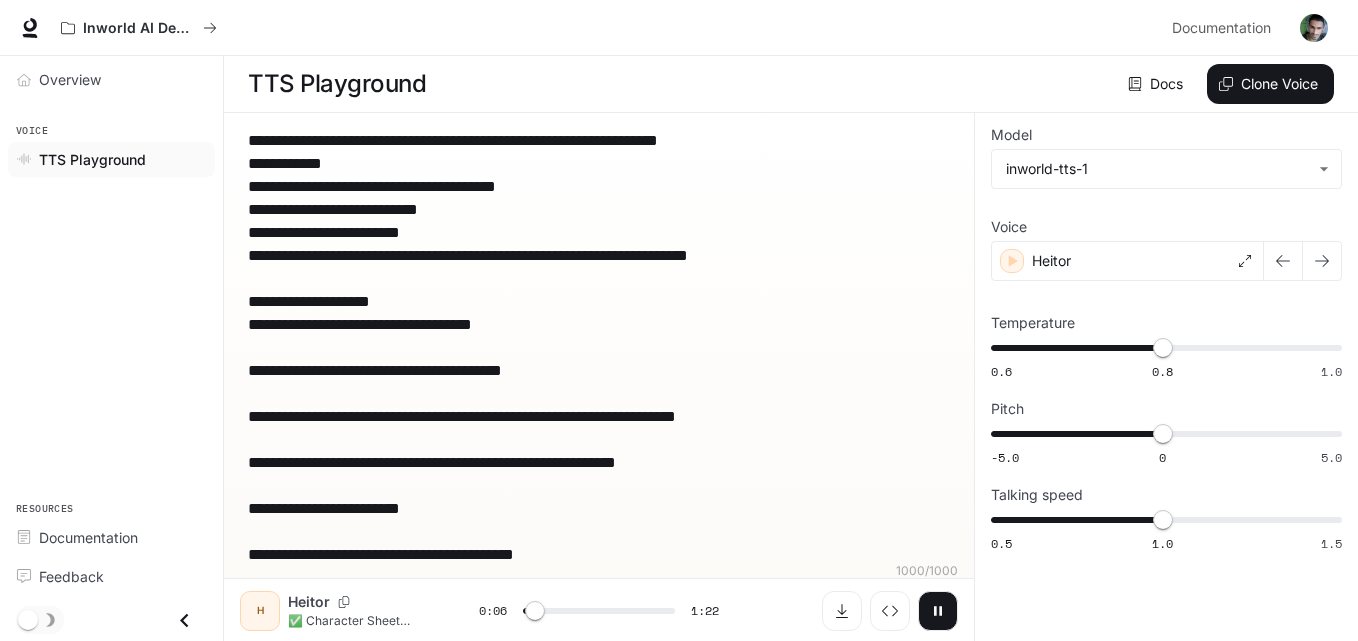 click on "**********" at bounding box center [599, 531] 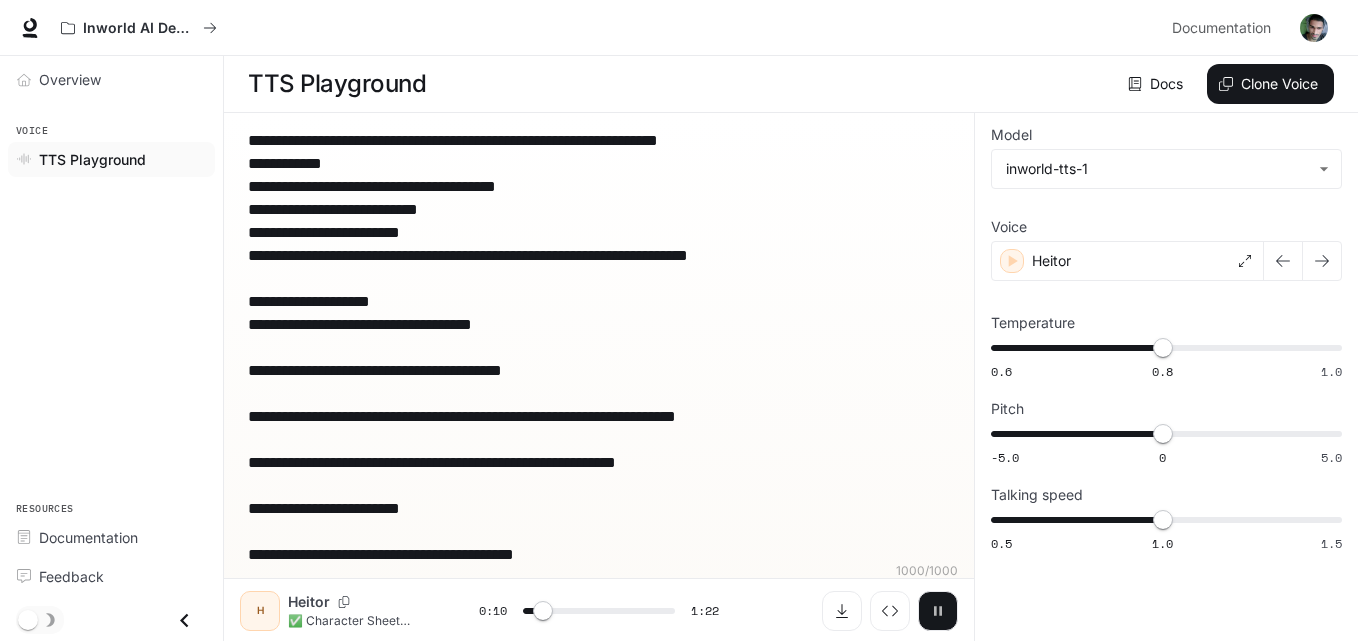 click at bounding box center (938, 611) 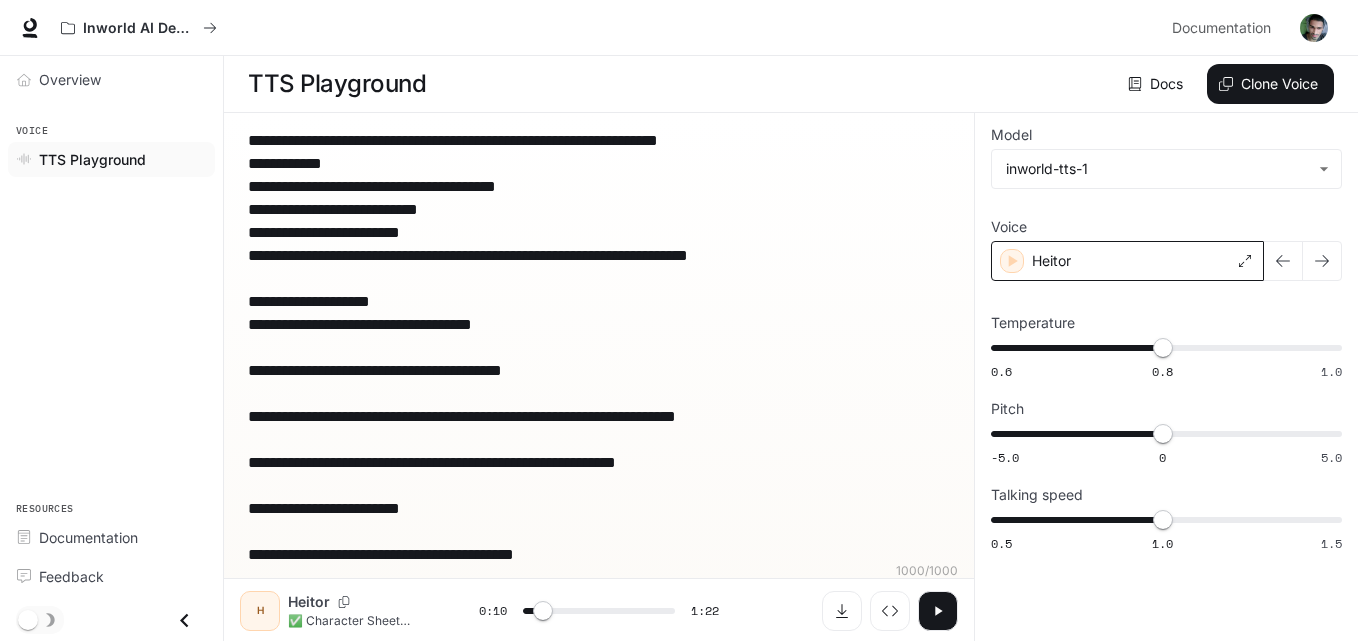 click on "Heitor" at bounding box center [1127, 261] 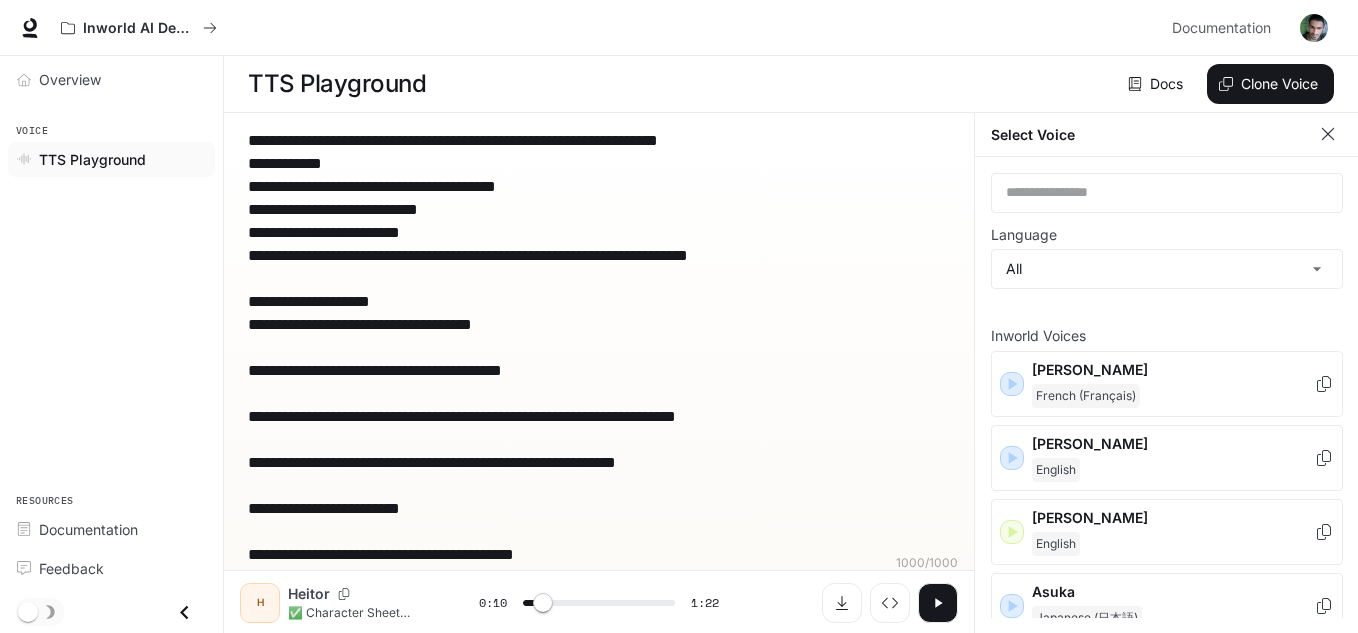 click 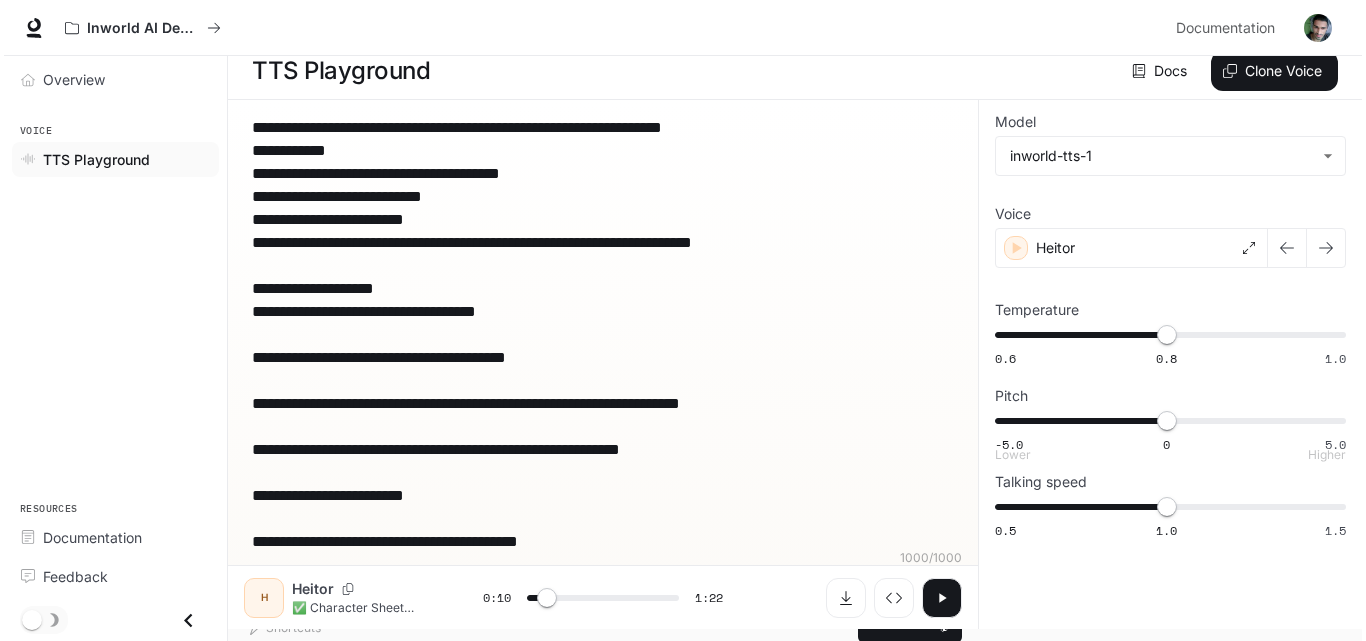 scroll, scrollTop: 0, scrollLeft: 0, axis: both 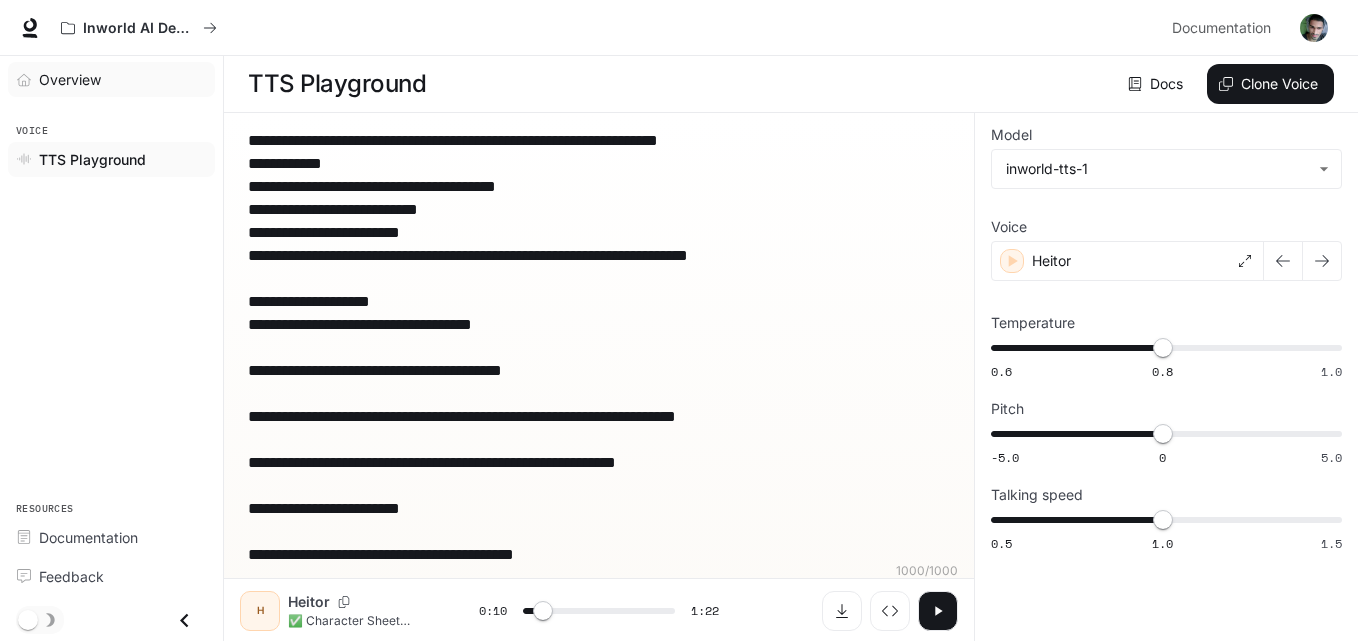 click on "Overview" at bounding box center (122, 79) 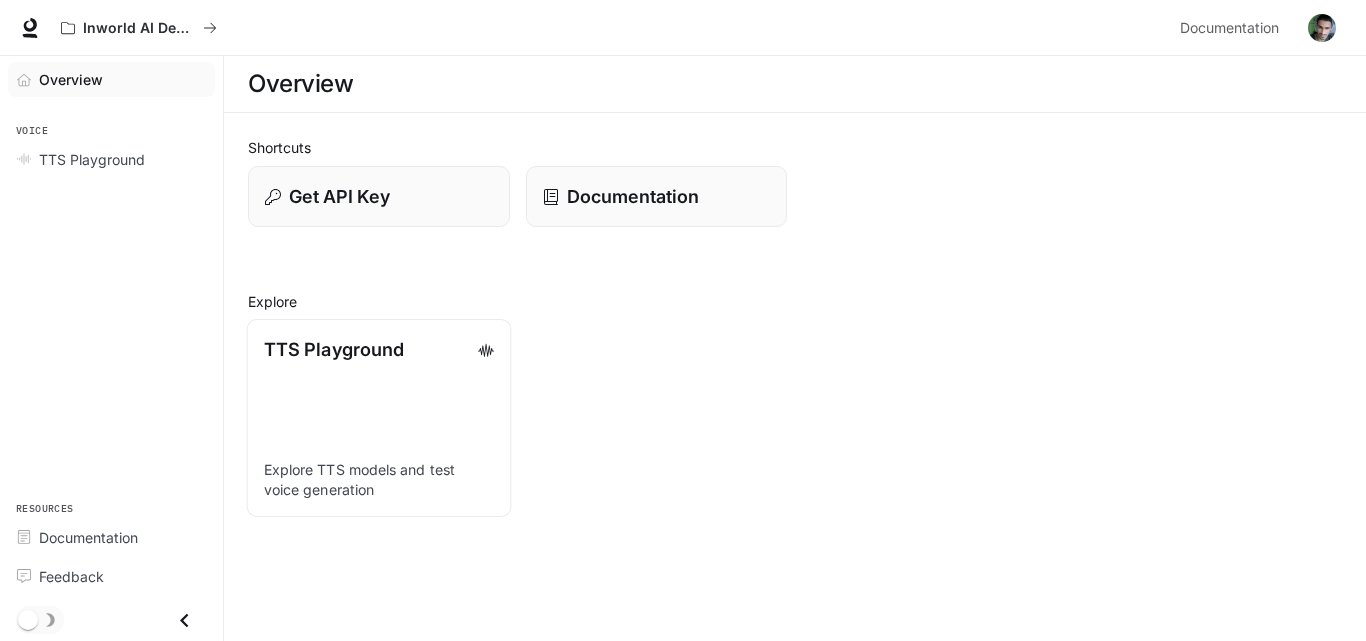 click on "TTS Playground Explore TTS models and test voice generation" at bounding box center (379, 418) 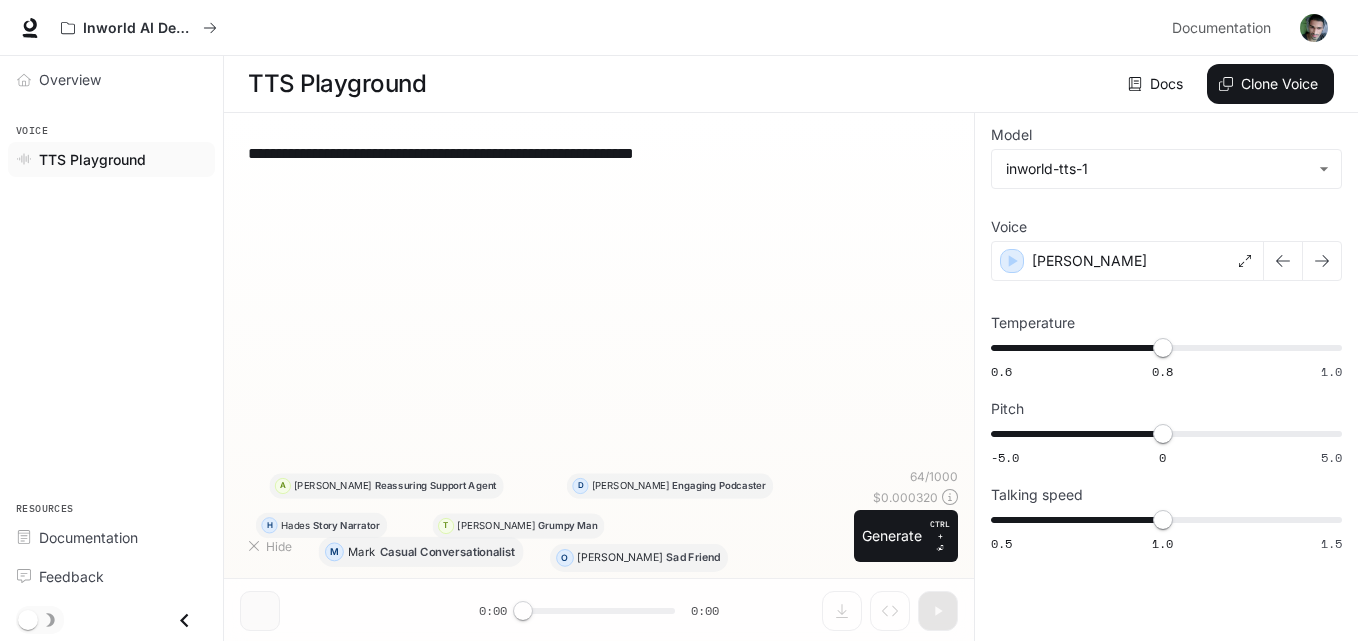type on "**********" 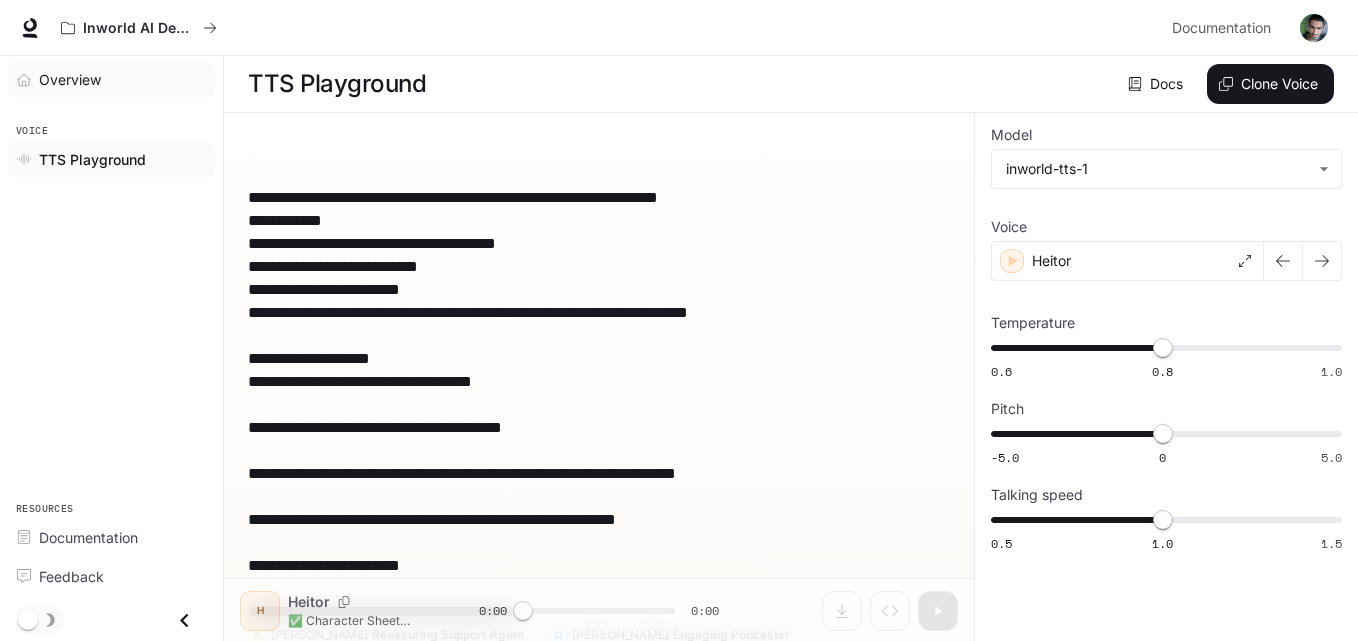 click on "Overview" at bounding box center (111, 79) 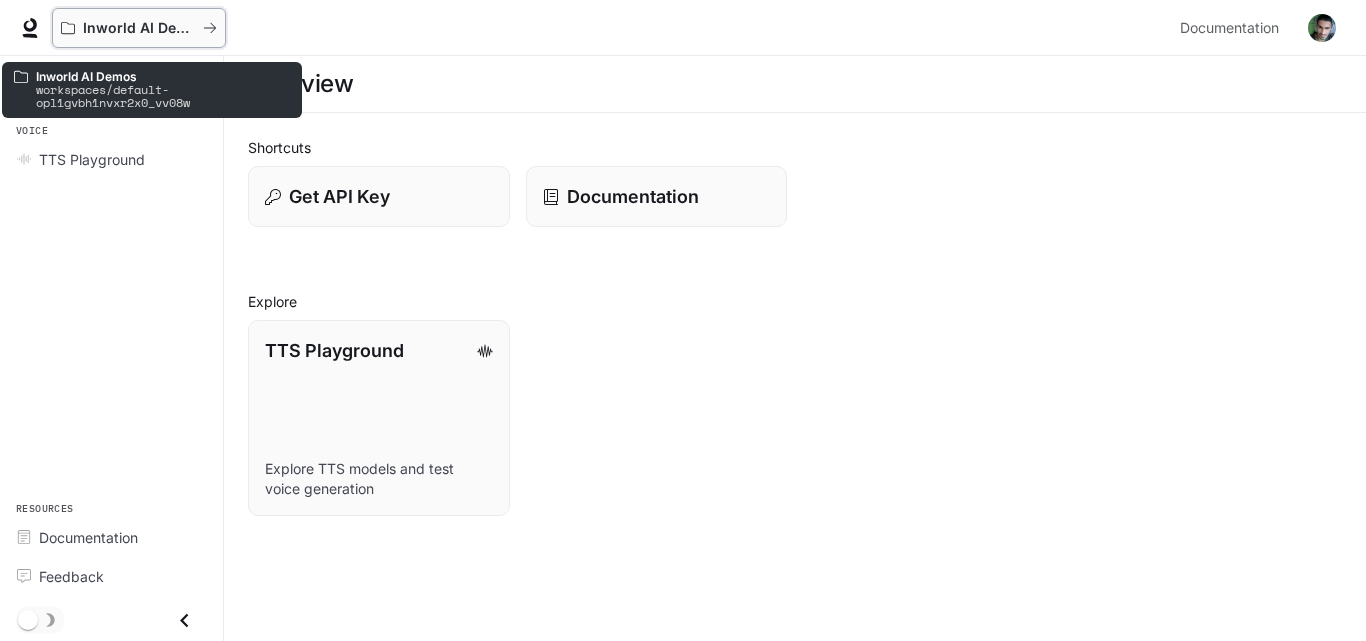 click on "Inworld AI Demos" at bounding box center [139, 28] 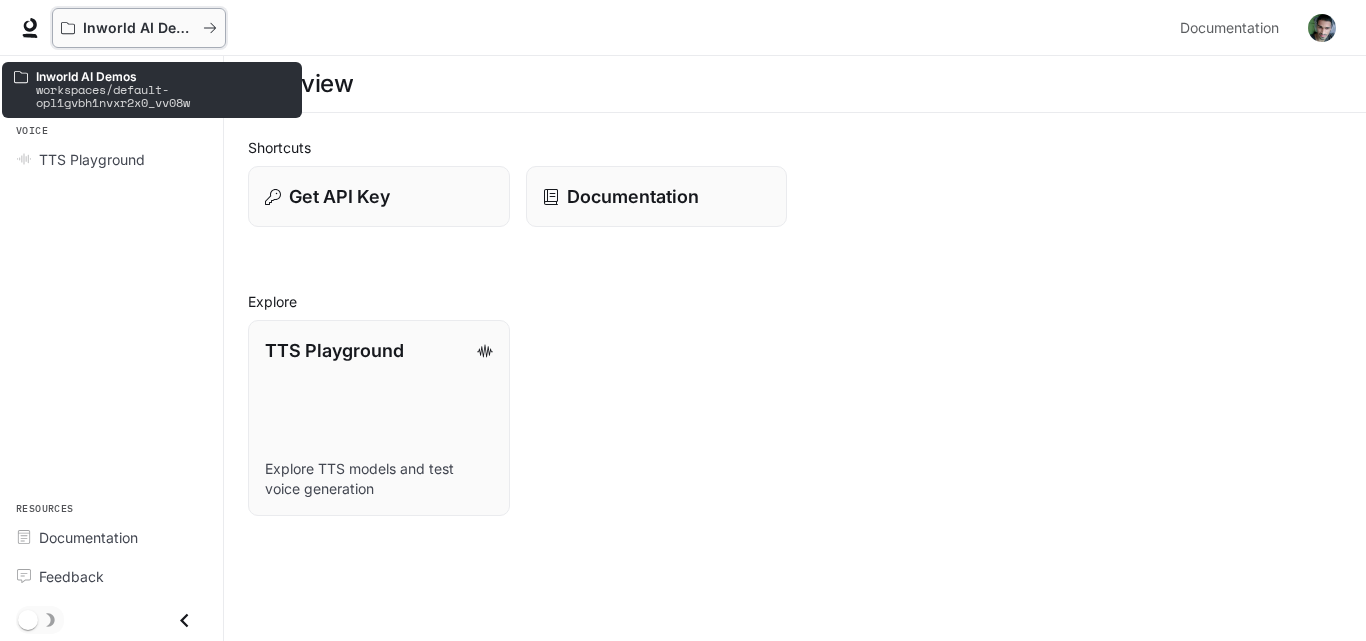 click on "Inworld AI Demos" at bounding box center (139, 28) 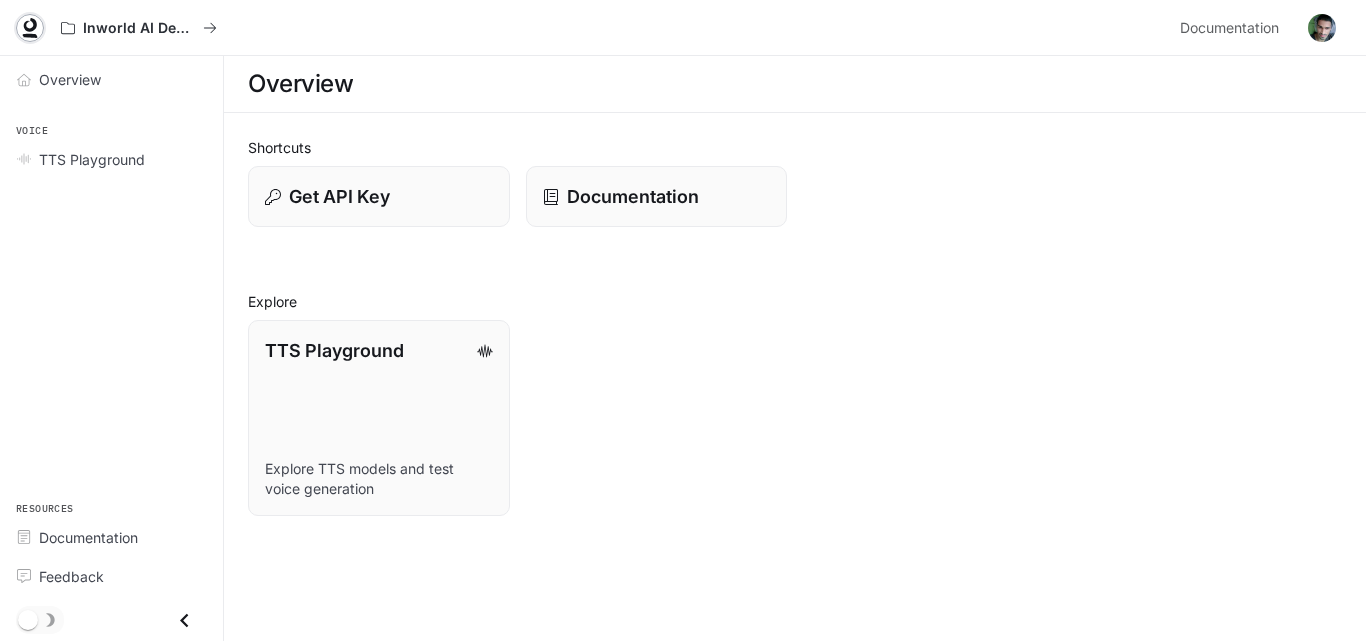 click 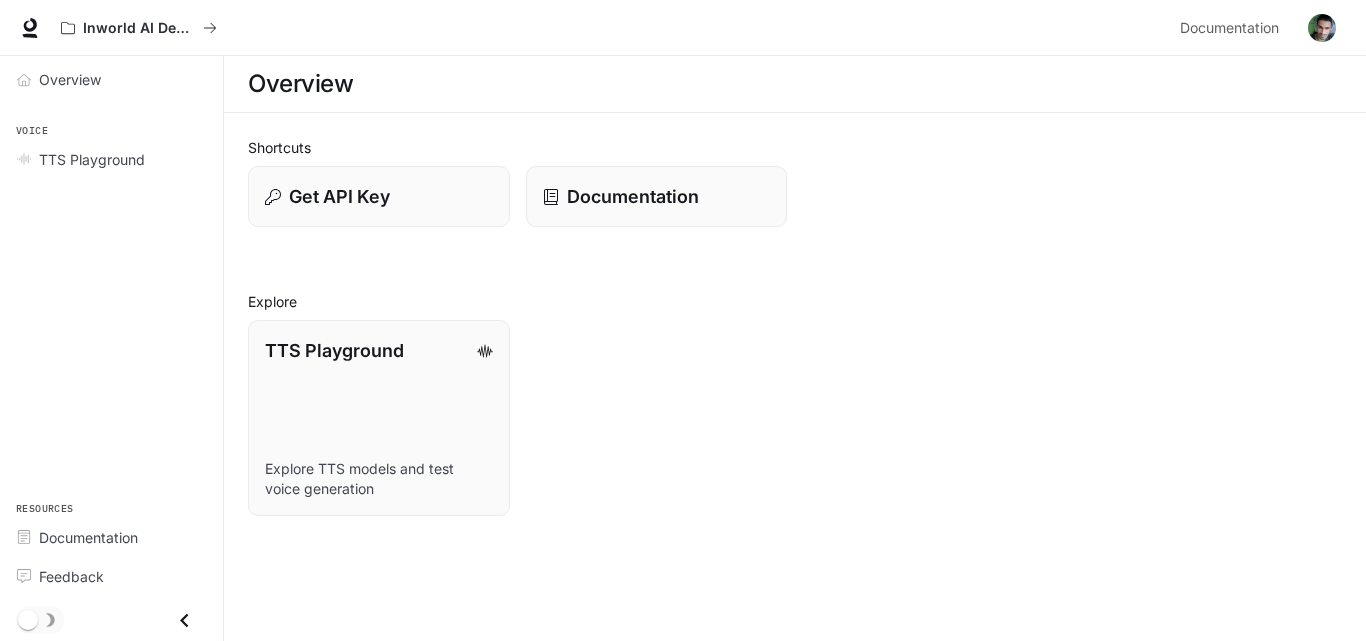 scroll, scrollTop: 0, scrollLeft: 0, axis: both 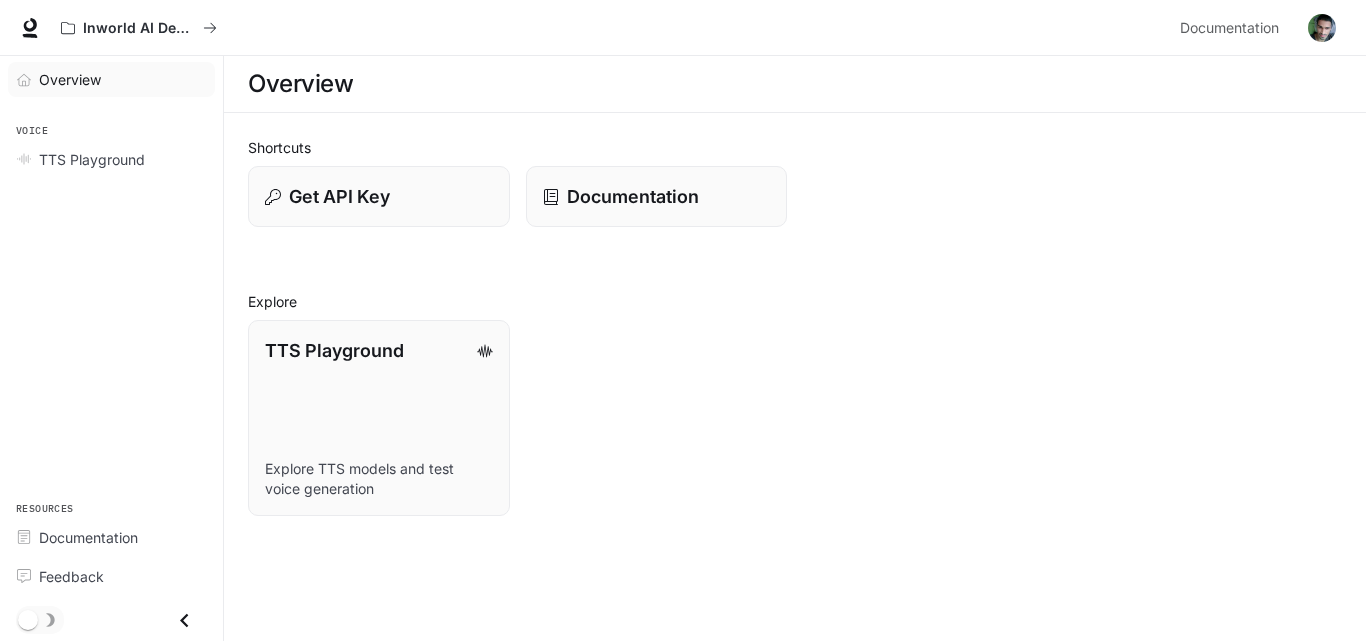 click on "Overview" at bounding box center [122, 79] 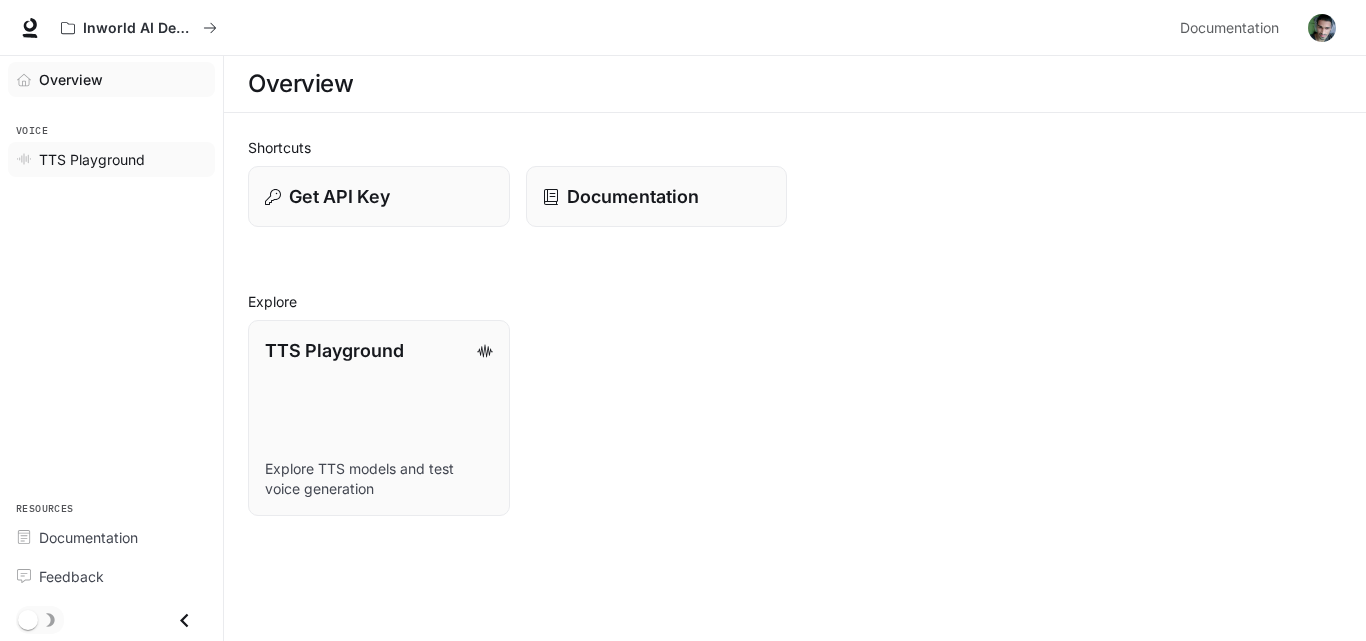 click on "TTS Playground" at bounding box center (92, 159) 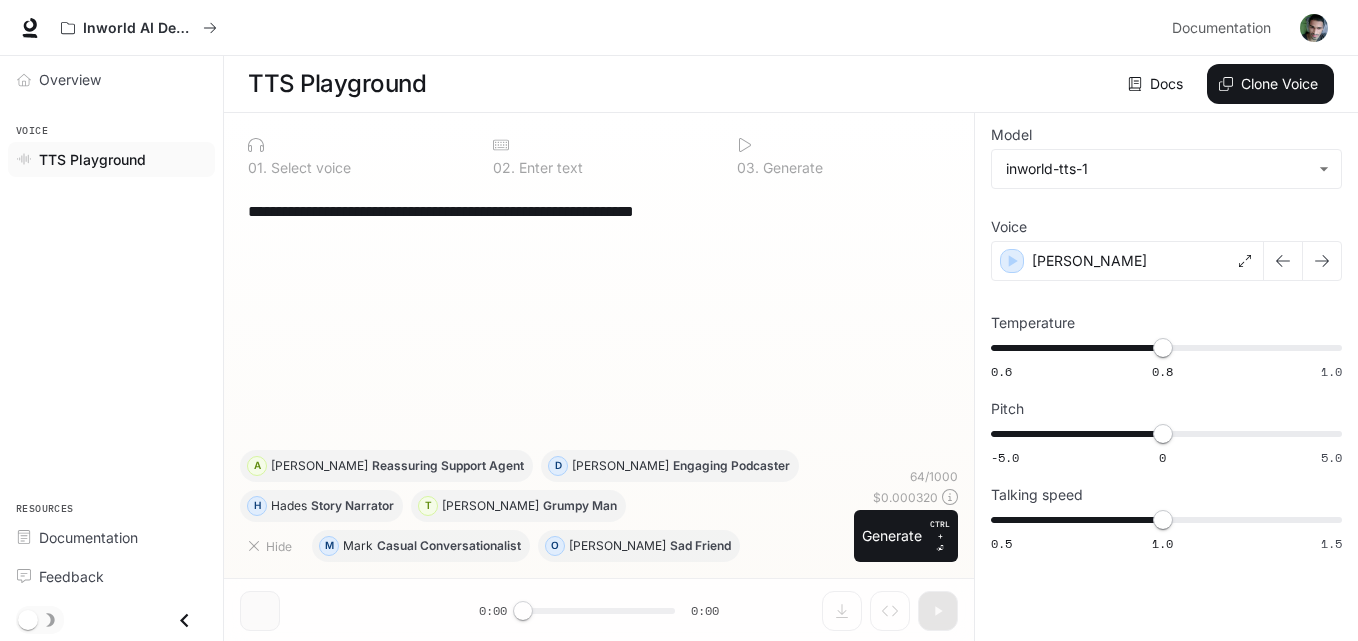 scroll, scrollTop: 1, scrollLeft: 0, axis: vertical 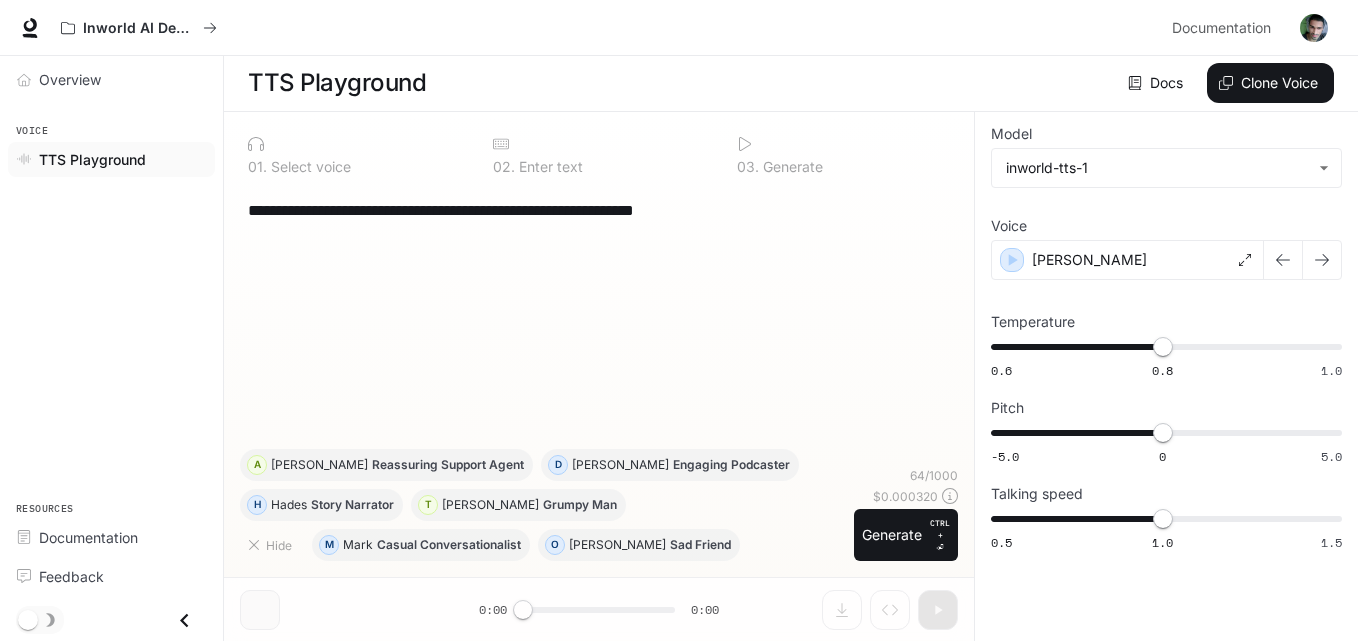 click on "**********" at bounding box center [599, 376] 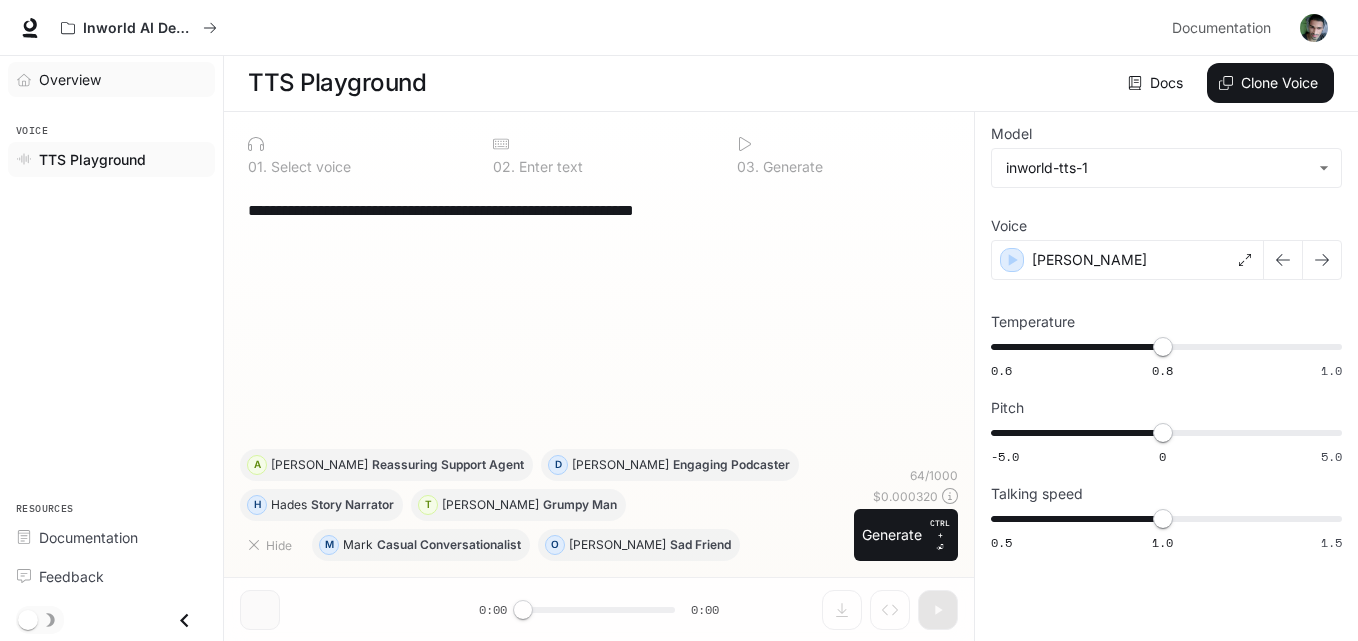 click on "Overview" at bounding box center (122, 79) 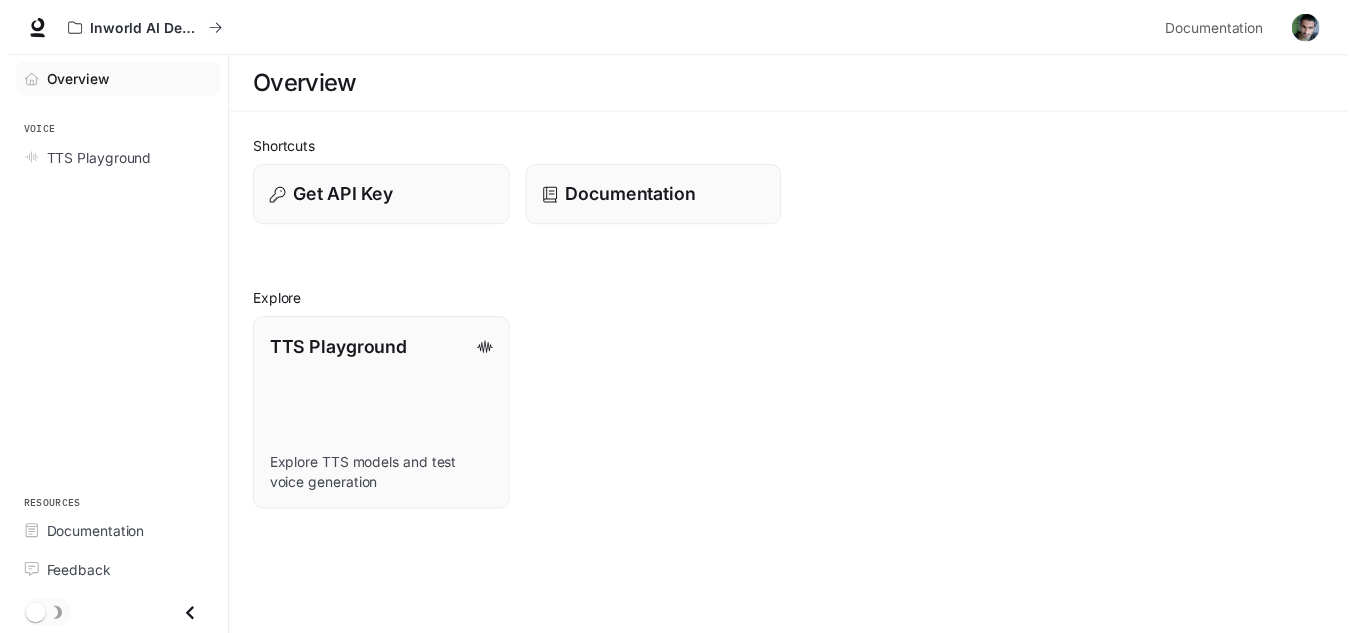 scroll, scrollTop: 0, scrollLeft: 0, axis: both 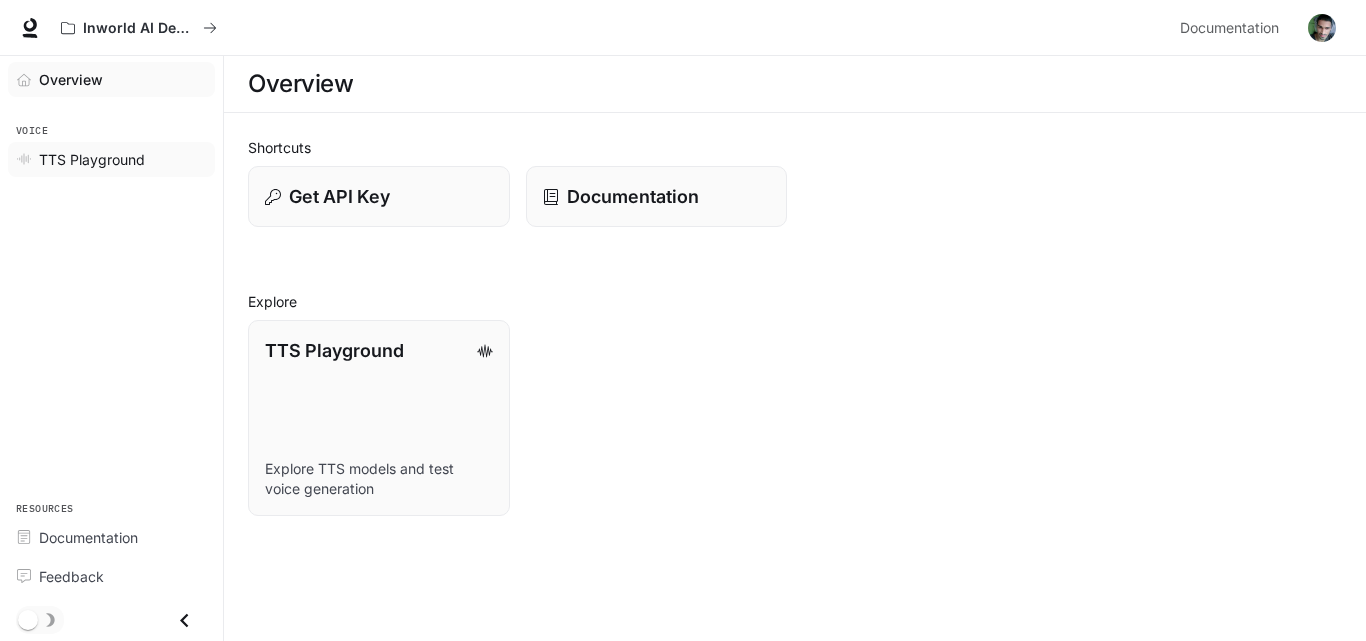 click on "TTS Playground" at bounding box center [92, 159] 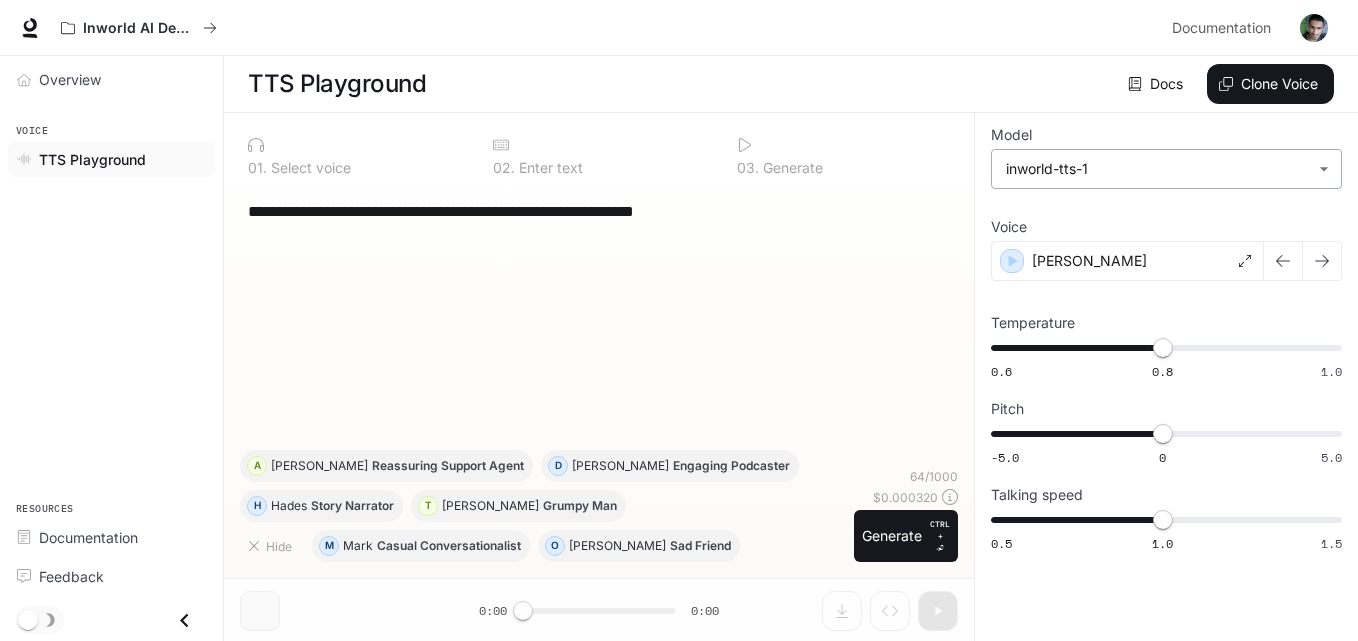 click on "**********" at bounding box center [679, 321] 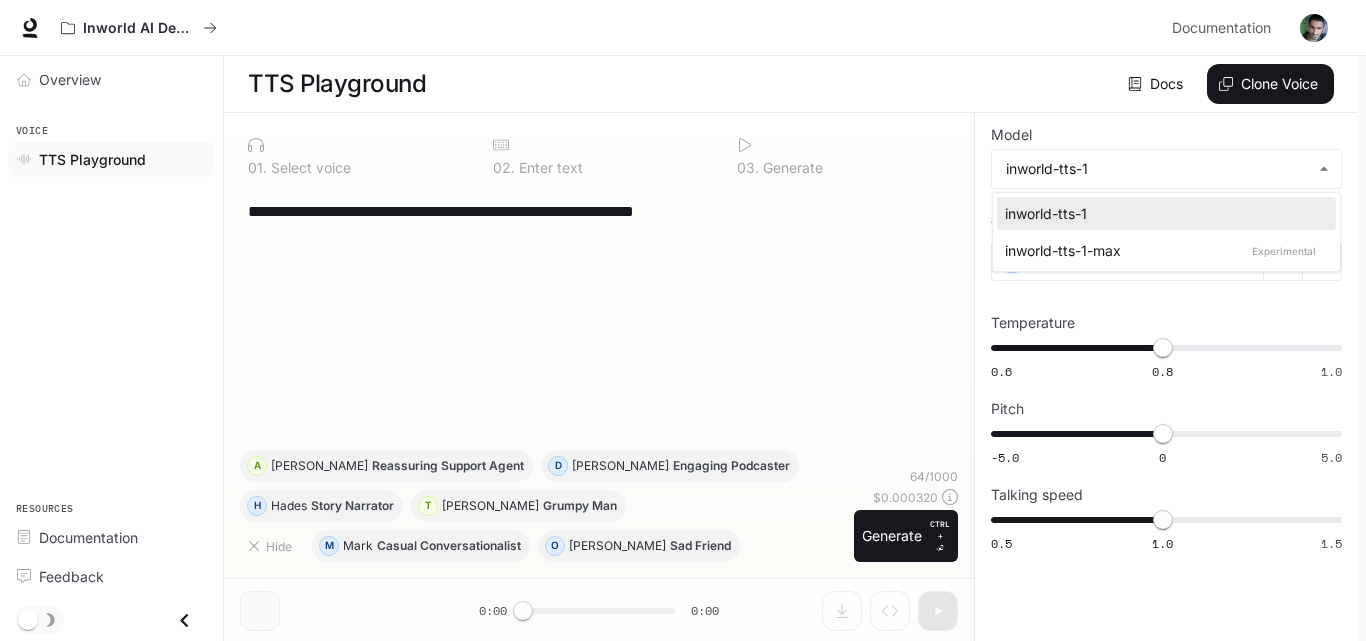 click at bounding box center [683, 320] 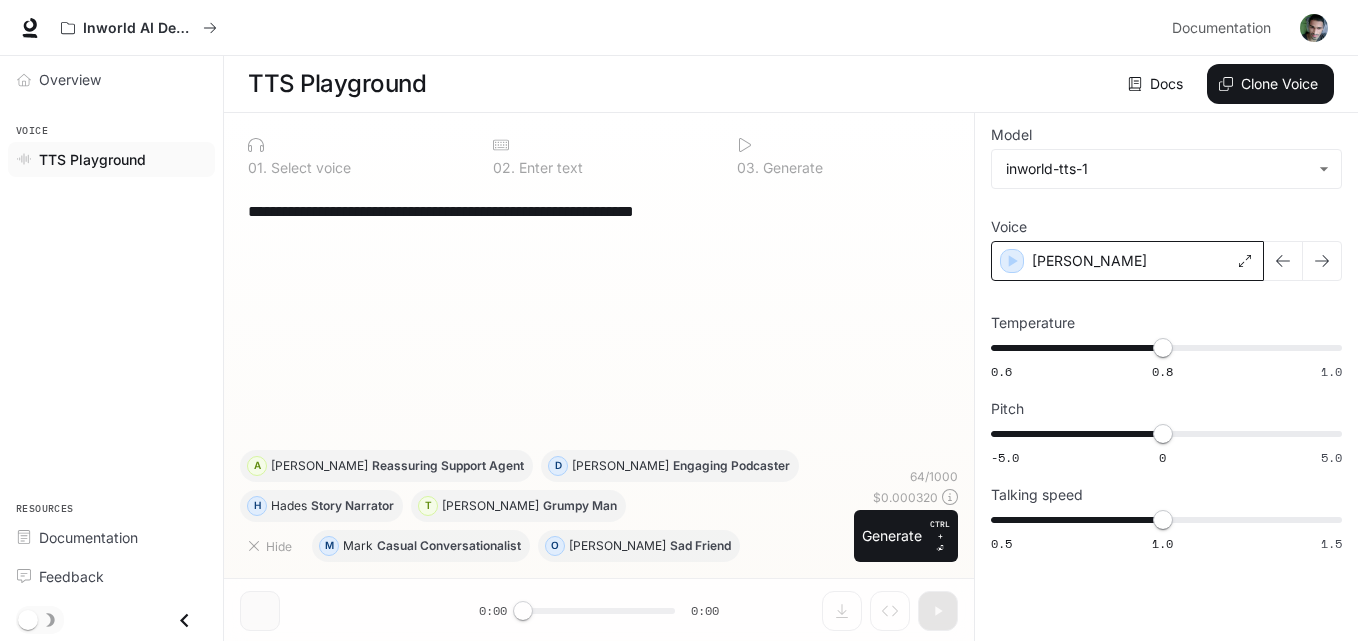 click on "Alex" at bounding box center (1127, 261) 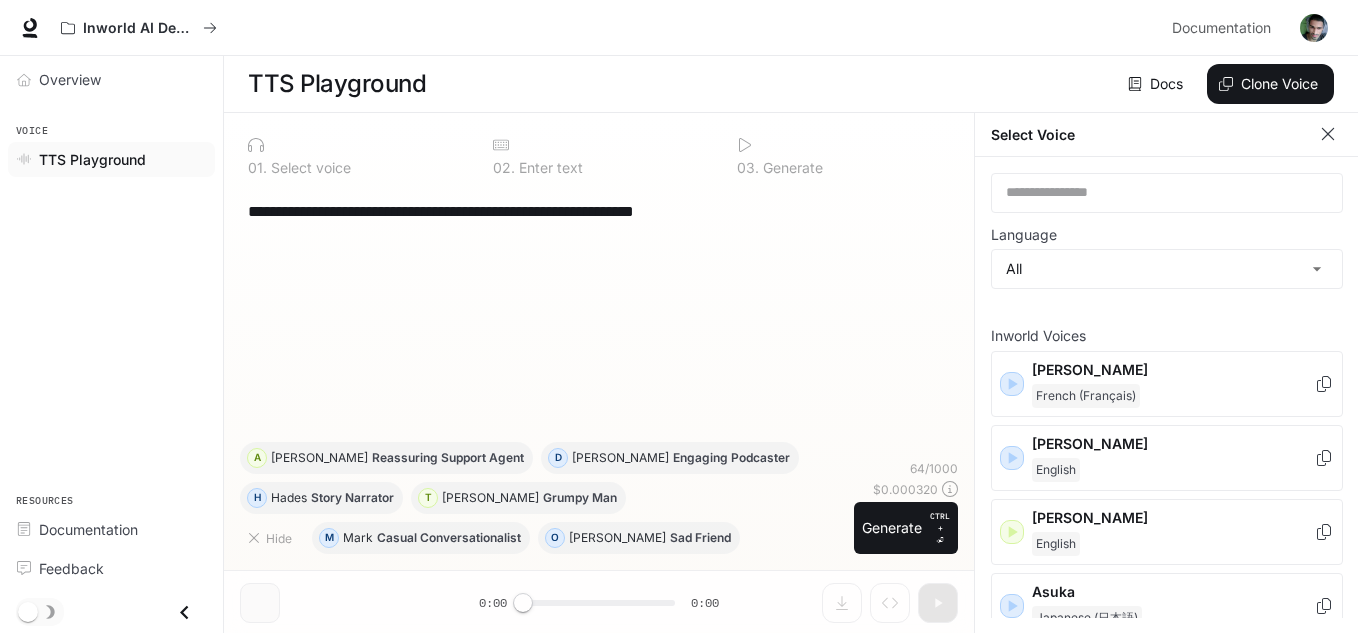 click on "**********" at bounding box center [599, 314] 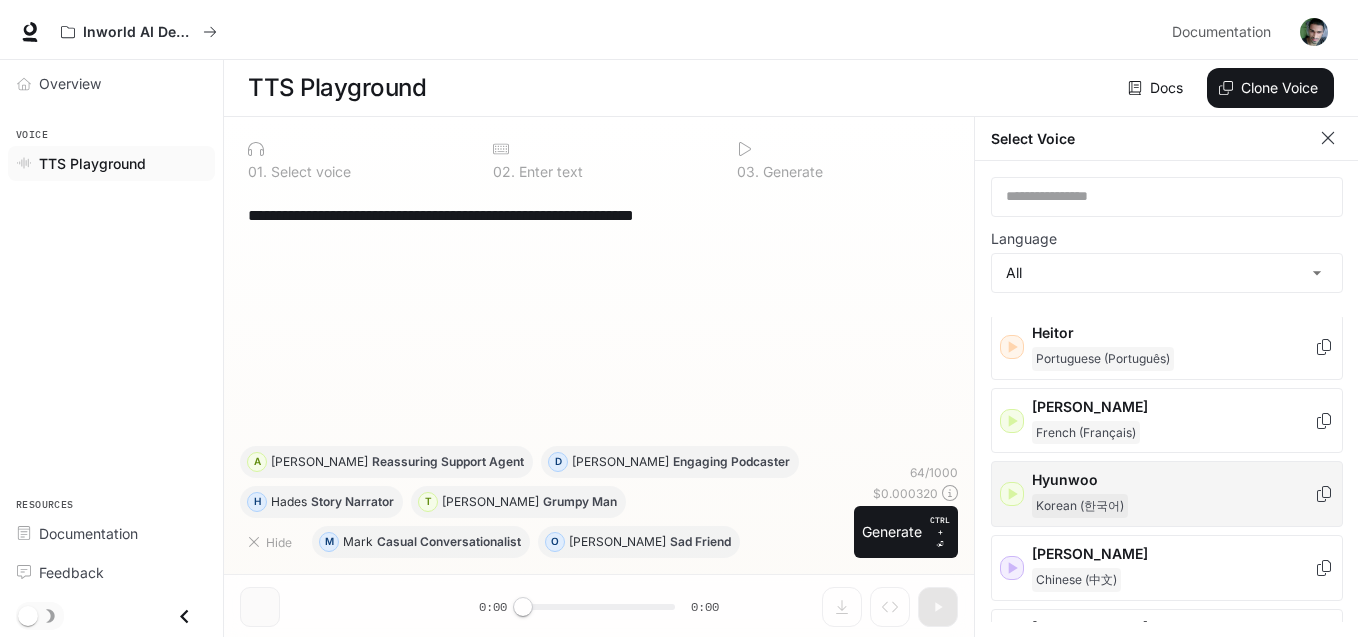 scroll, scrollTop: 1100, scrollLeft: 0, axis: vertical 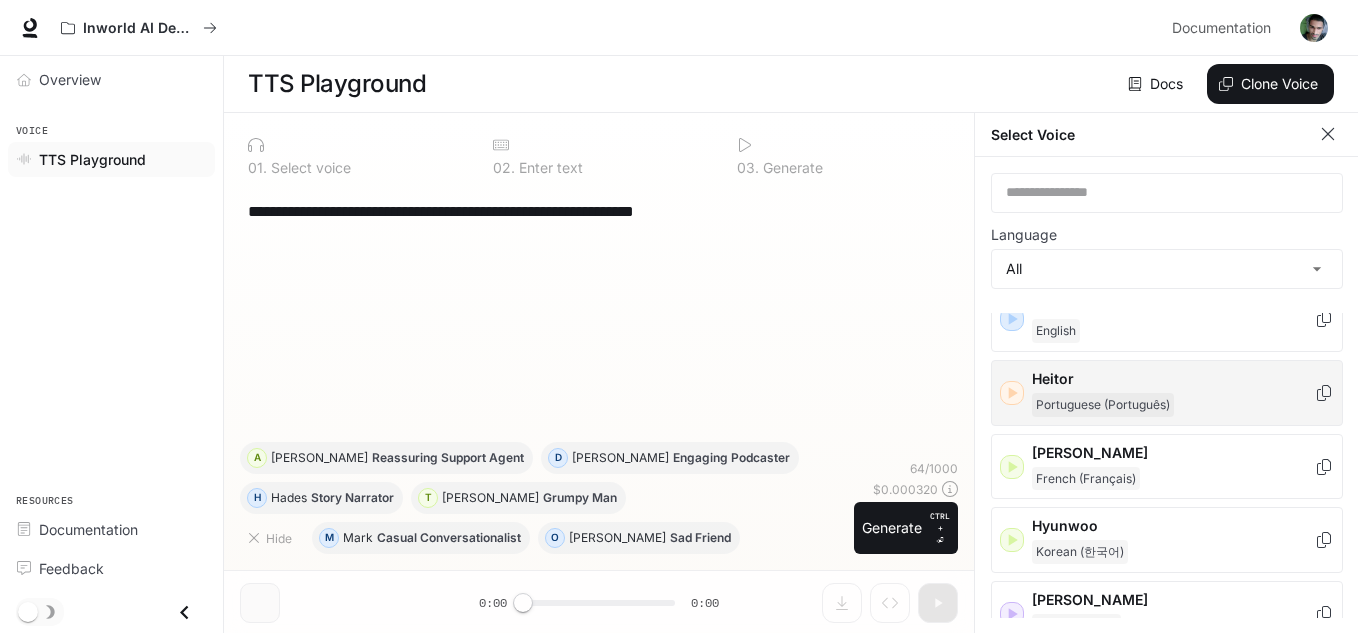 click on "Portuguese (Português)" at bounding box center [1103, 405] 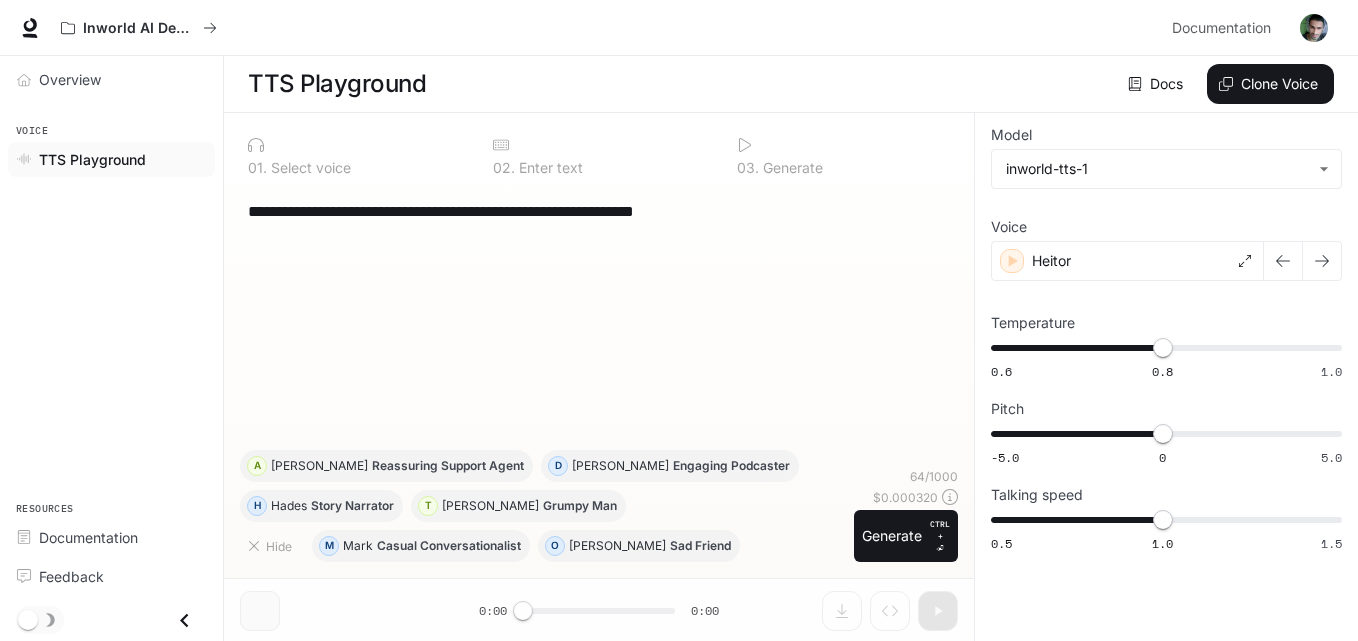 scroll, scrollTop: 1, scrollLeft: 0, axis: vertical 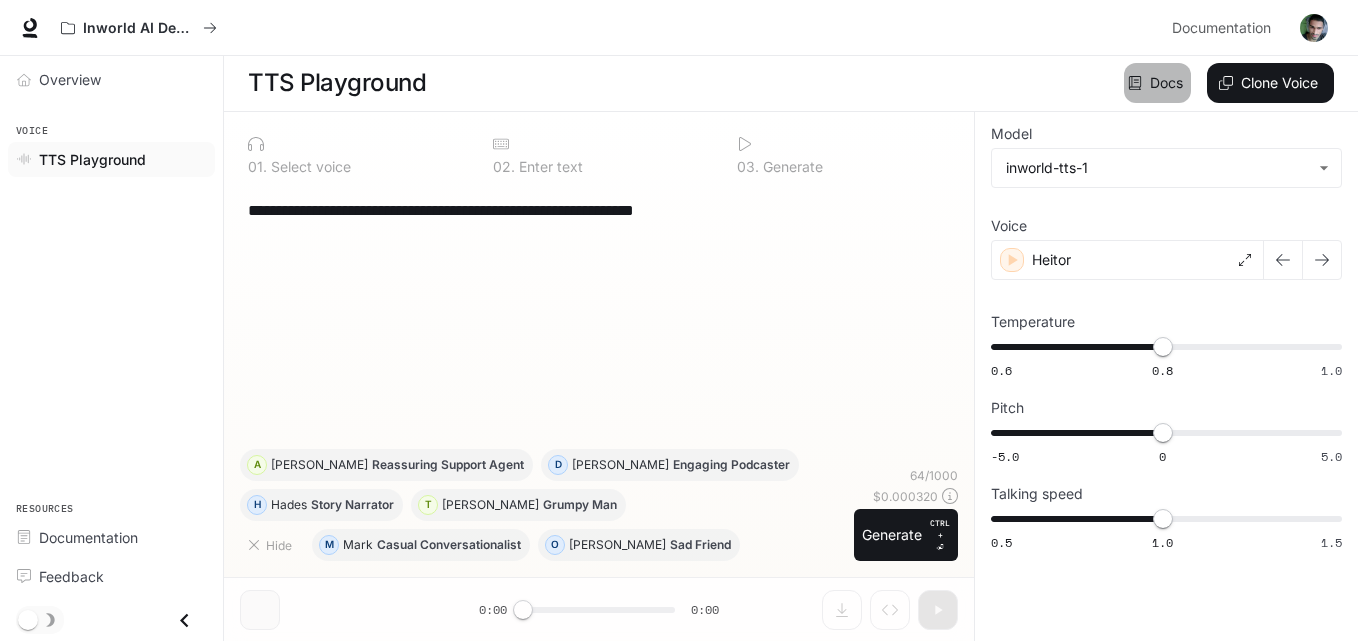 click 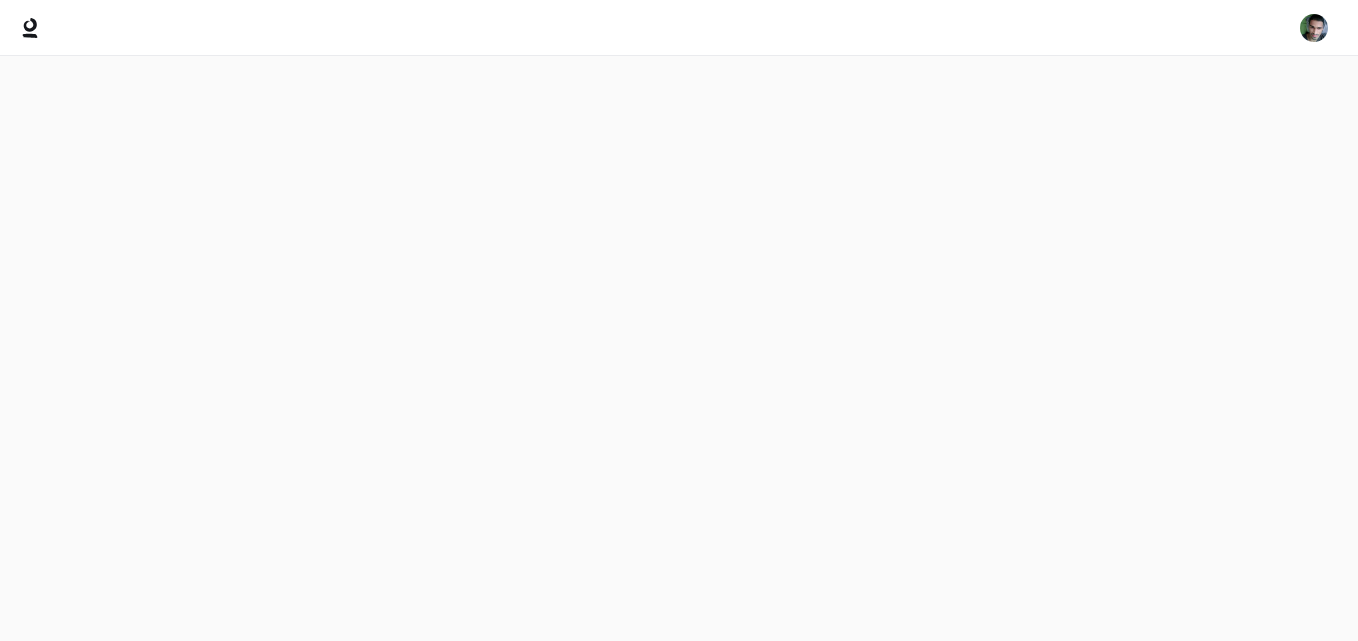 scroll, scrollTop: 0, scrollLeft: 0, axis: both 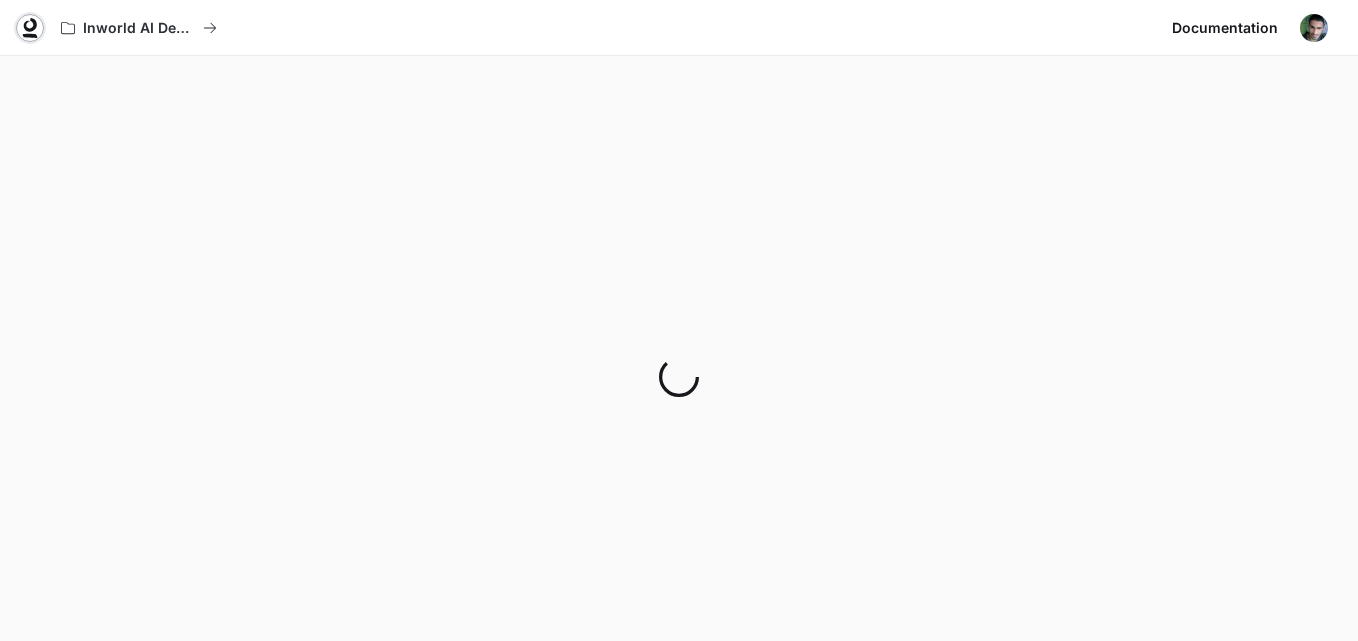 click at bounding box center (30, 28) 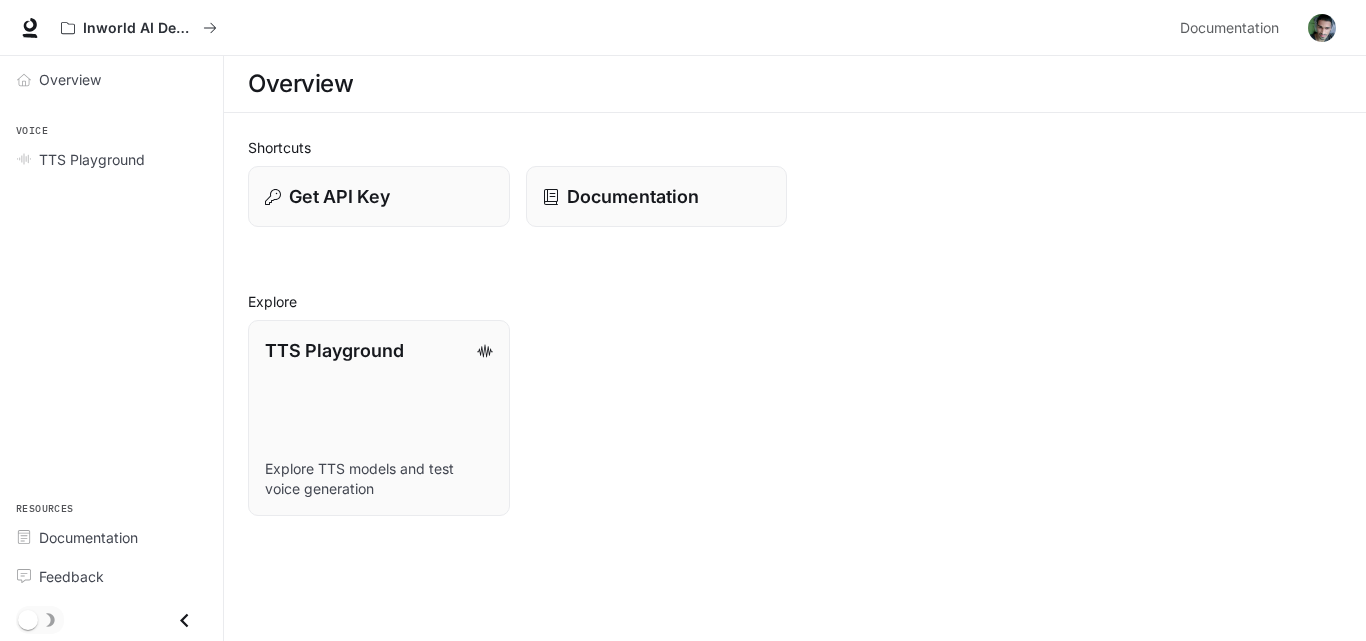 scroll, scrollTop: 0, scrollLeft: 0, axis: both 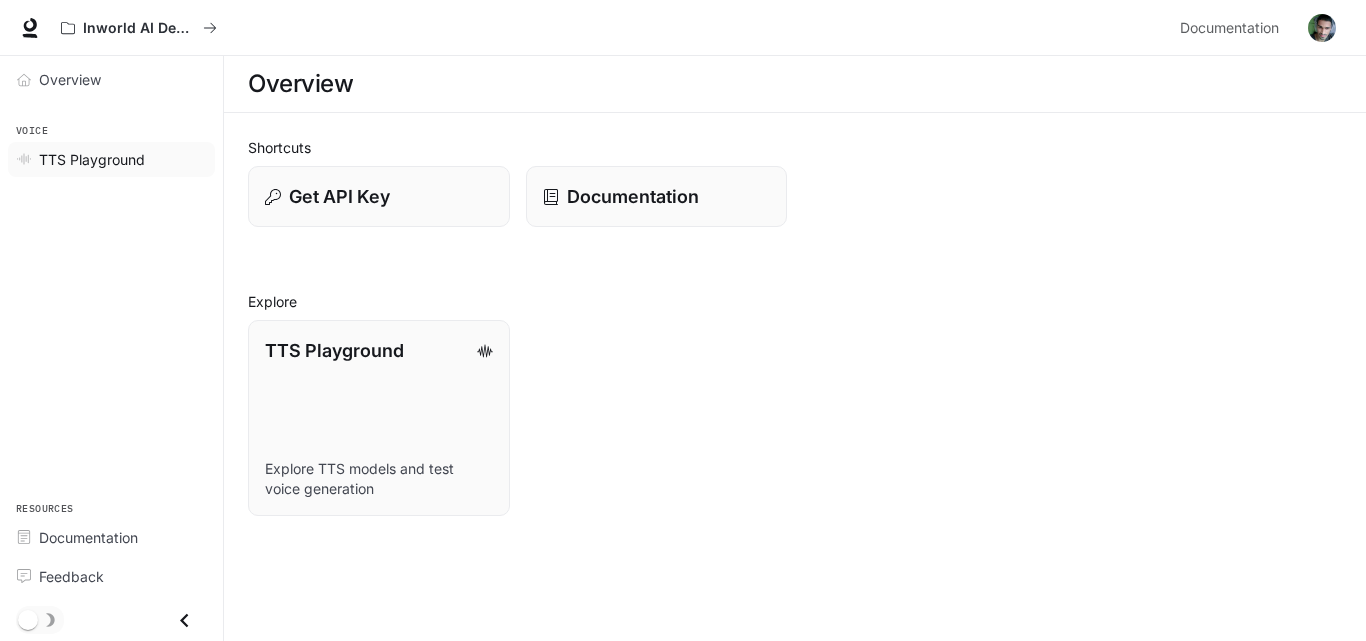 click on "TTS Playground" at bounding box center [92, 159] 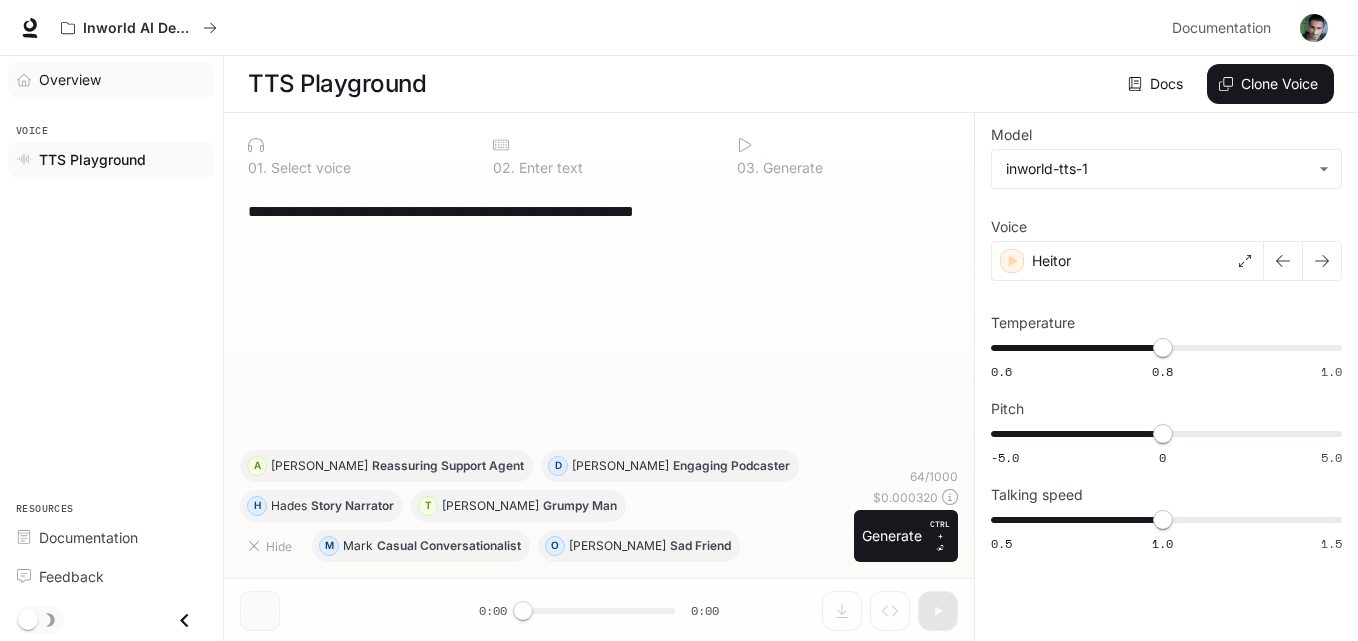 click on "Overview" at bounding box center [70, 79] 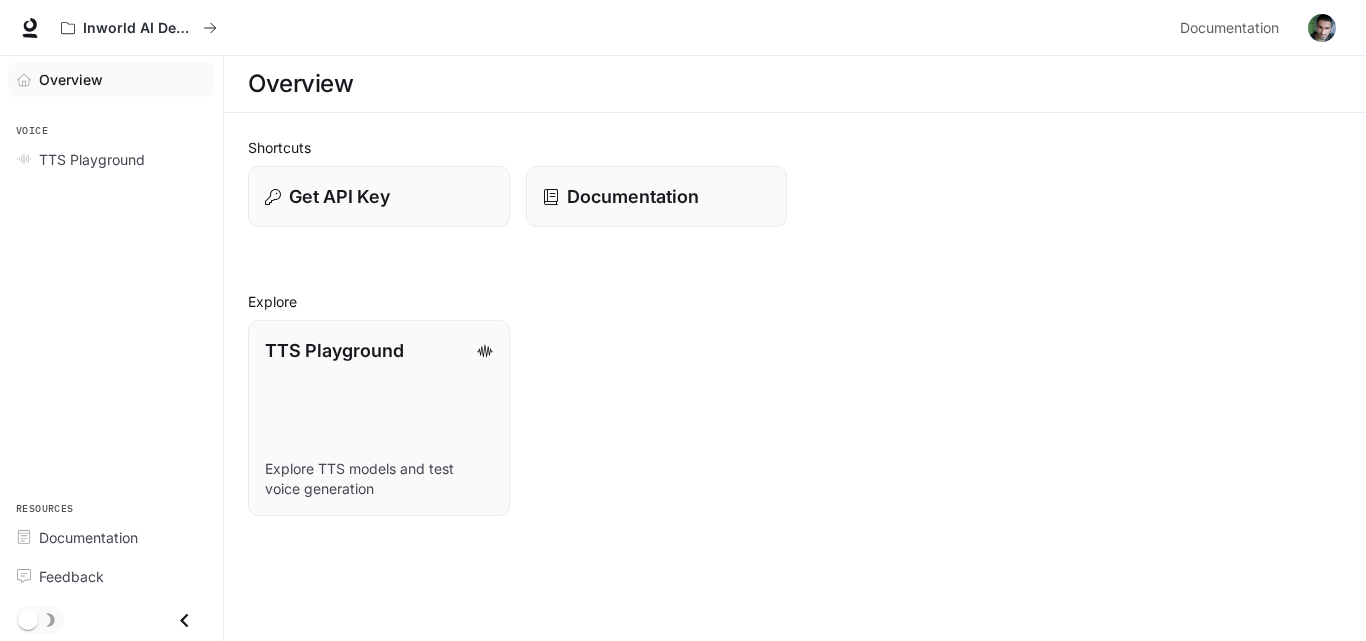 click on "Overview" at bounding box center (300, 84) 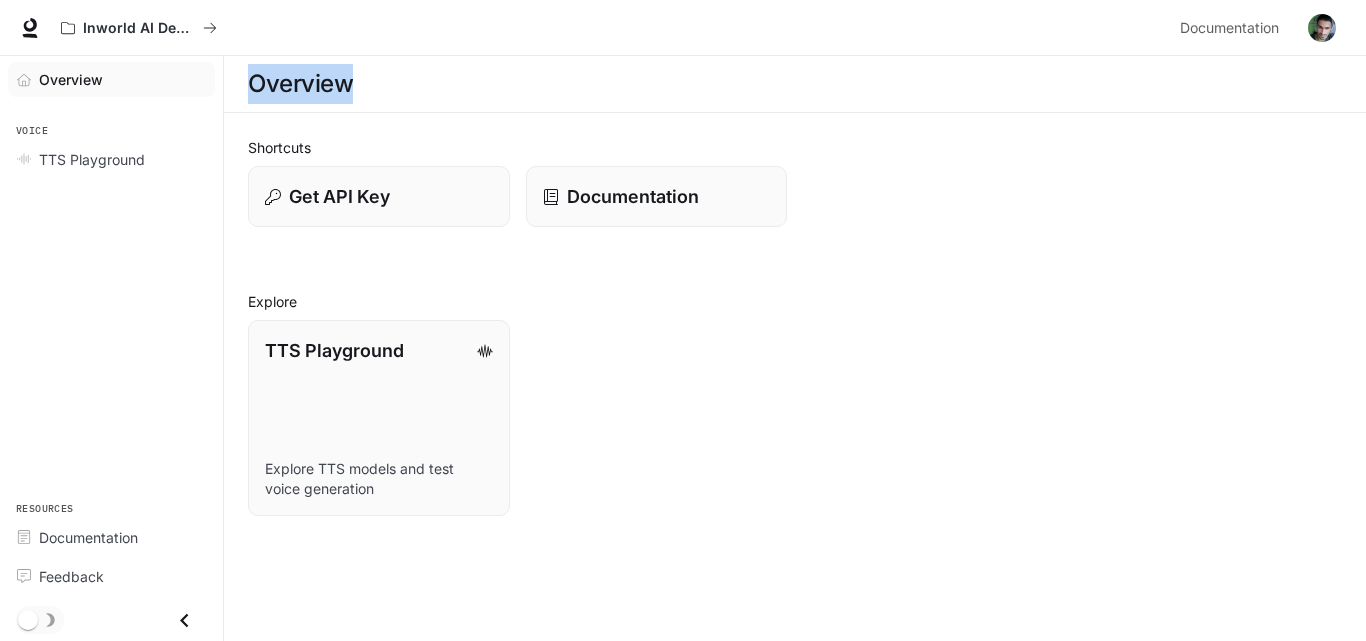 click on "Overview" at bounding box center [300, 84] 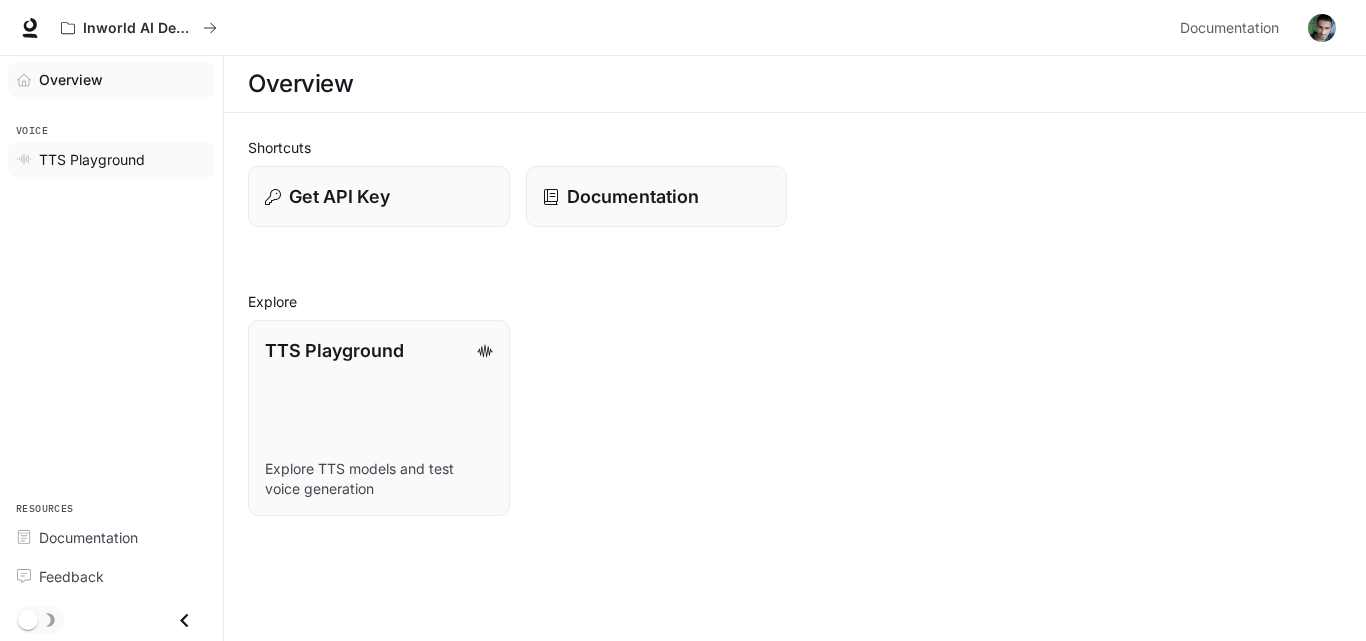 click on "TTS Playground" at bounding box center (111, 159) 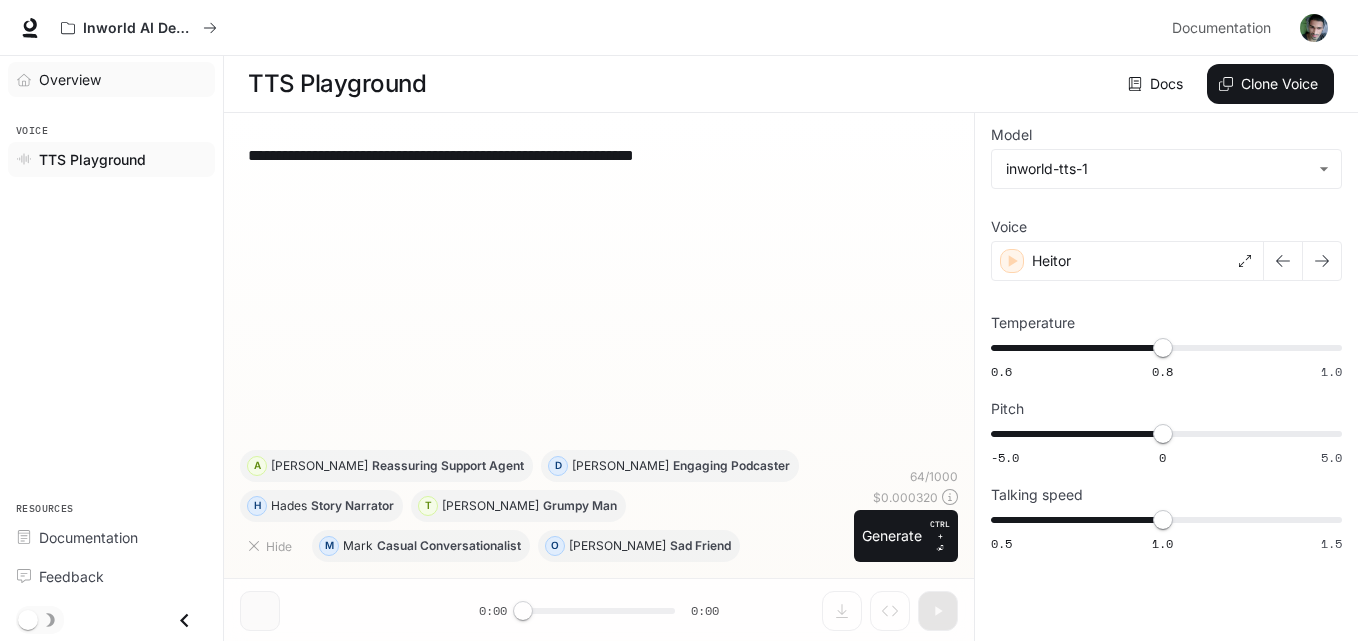 click on "Overview" at bounding box center [122, 79] 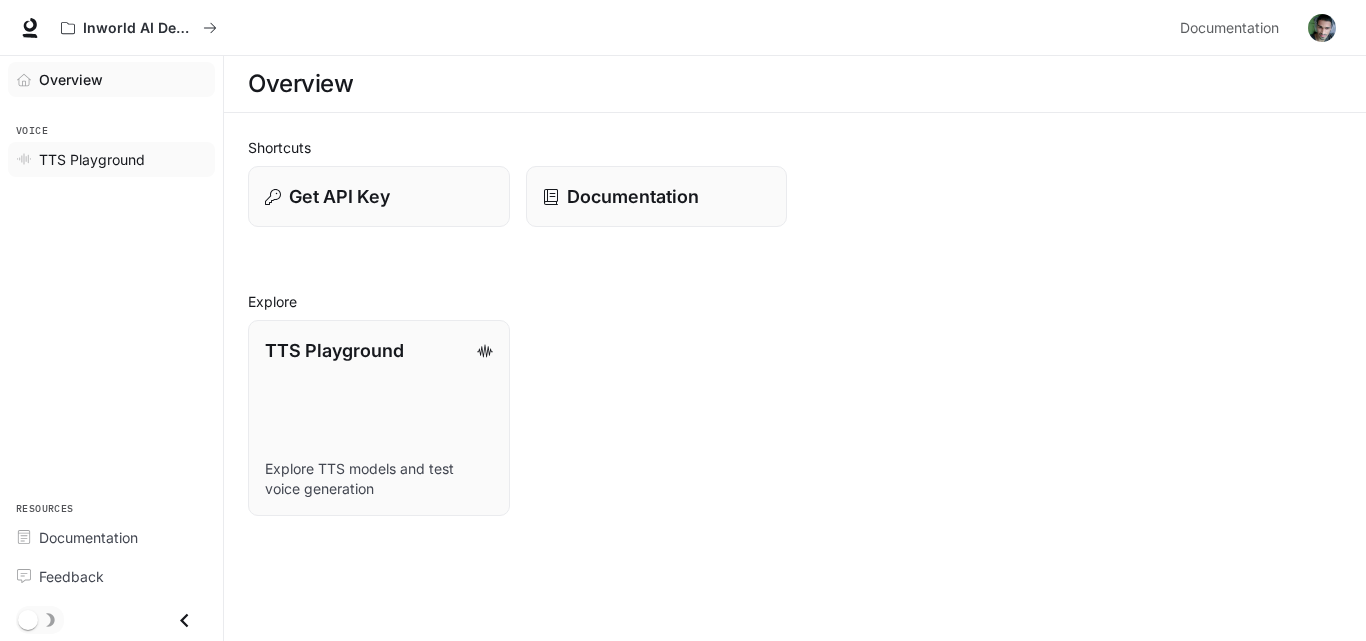 click on "TTS Playground" at bounding box center (92, 159) 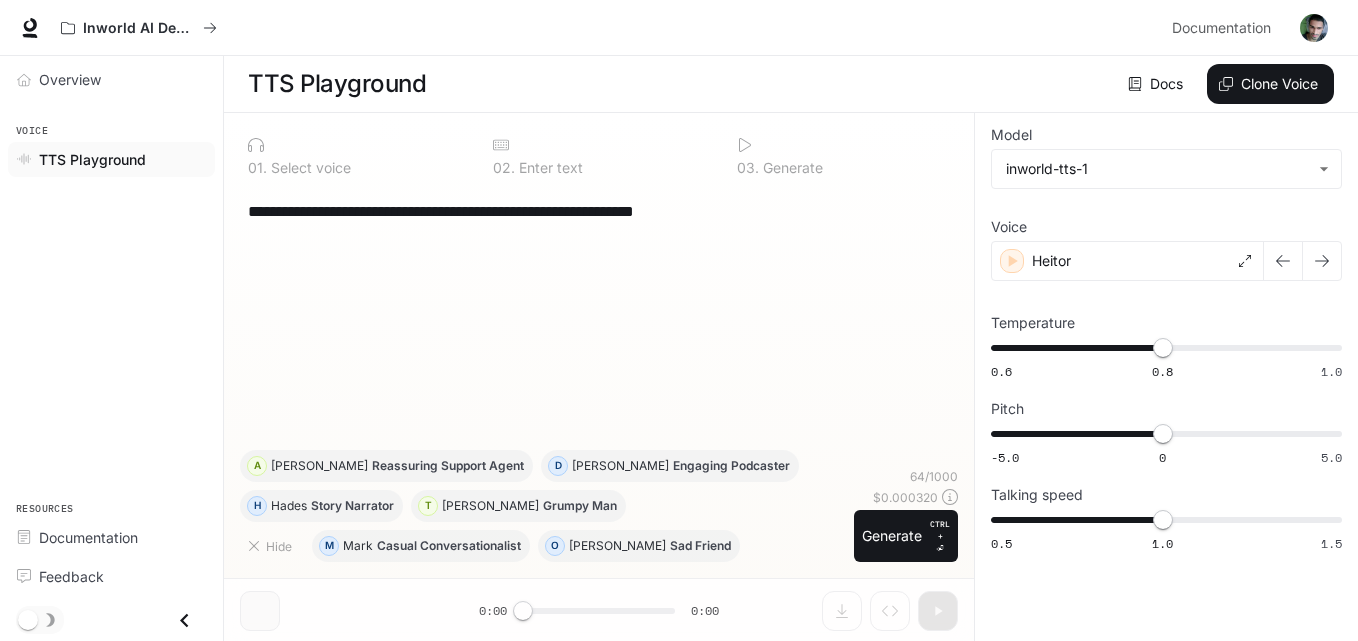 click on "Overview Voice TTS Playground Resources Documentation Feedback" at bounding box center (111, 348) 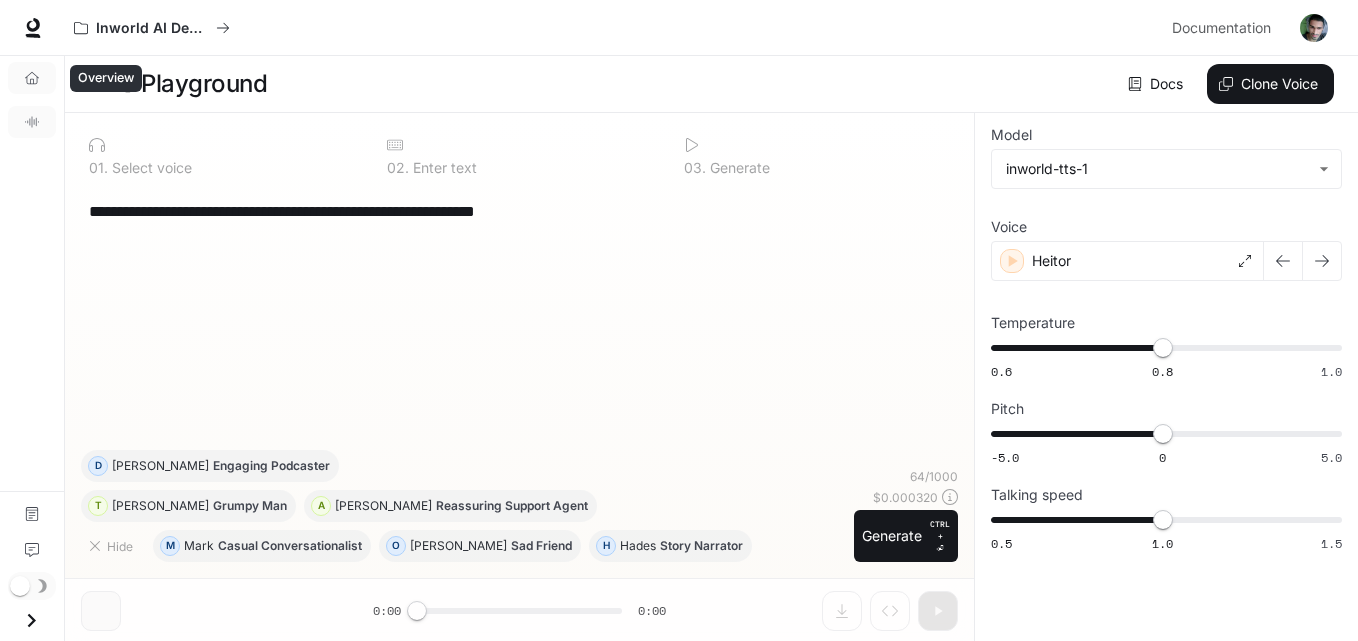 click on "Overview" at bounding box center [32, 78] 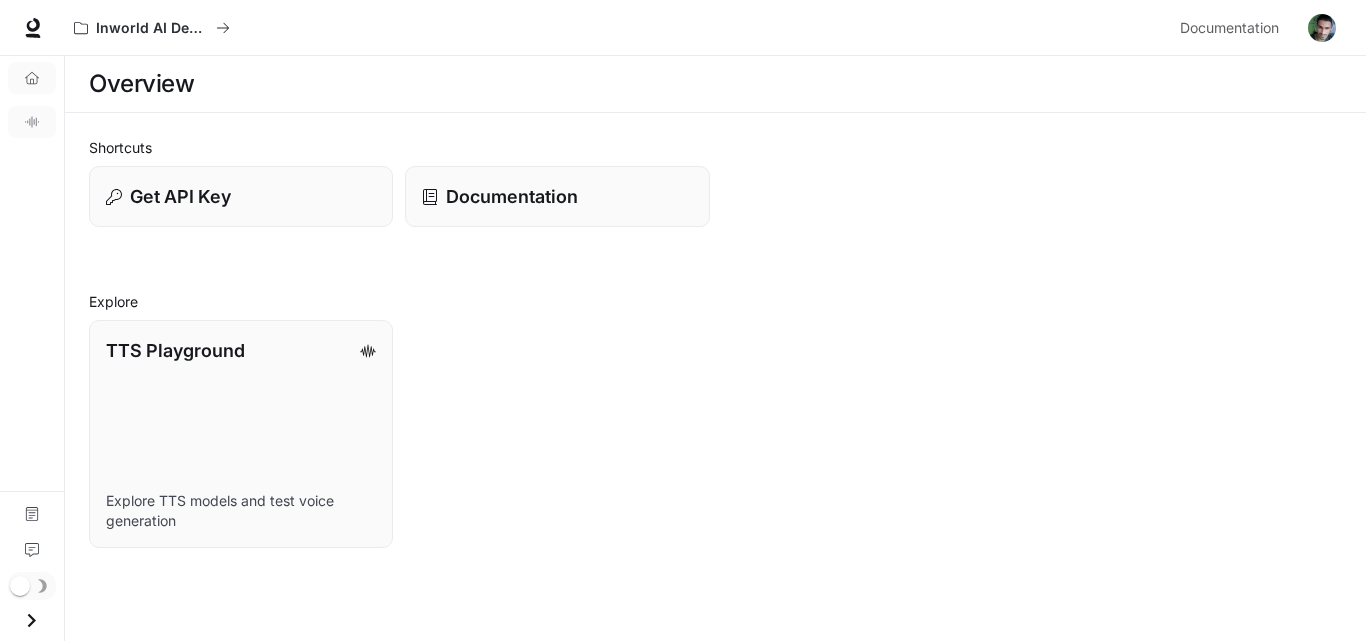 click on "TTS Playground" at bounding box center [32, 122] 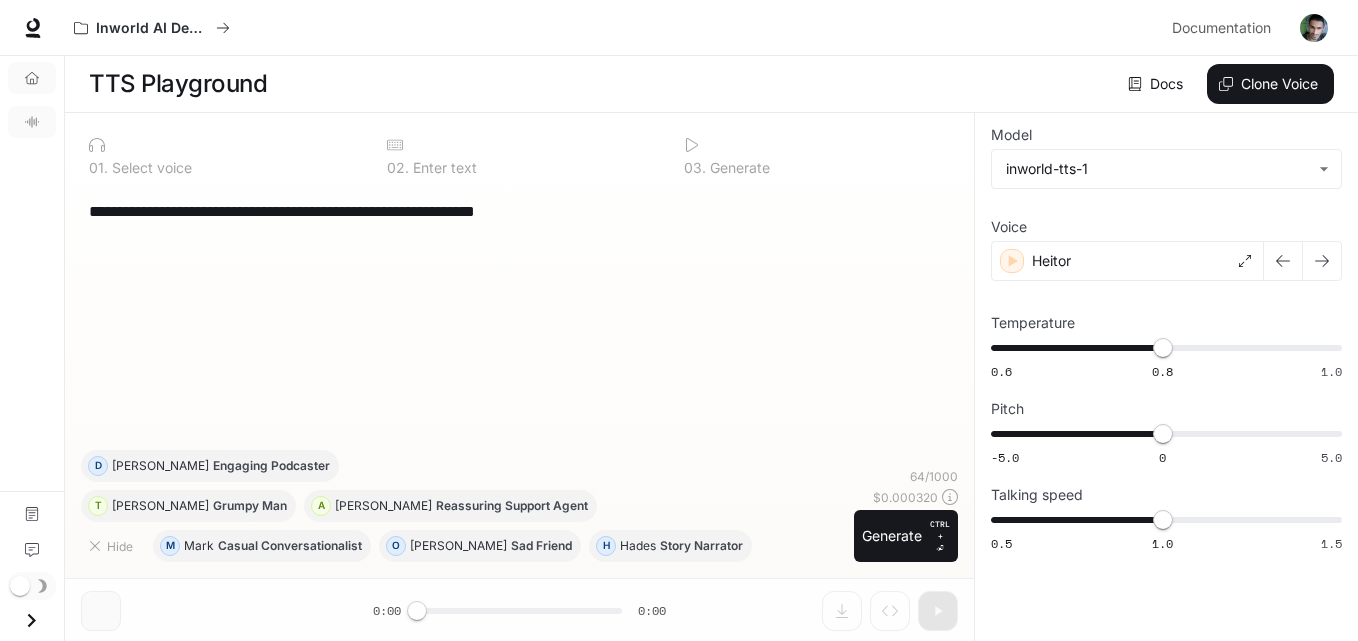 click 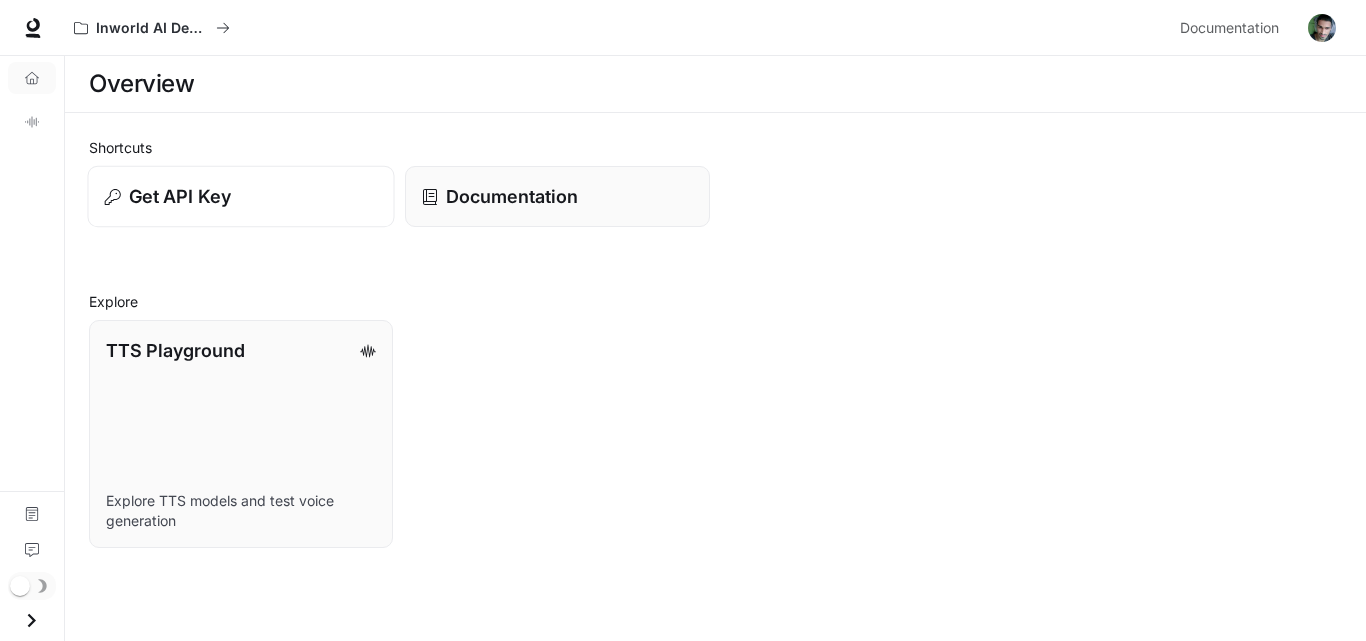 click on "Get API Key" at bounding box center [241, 196] 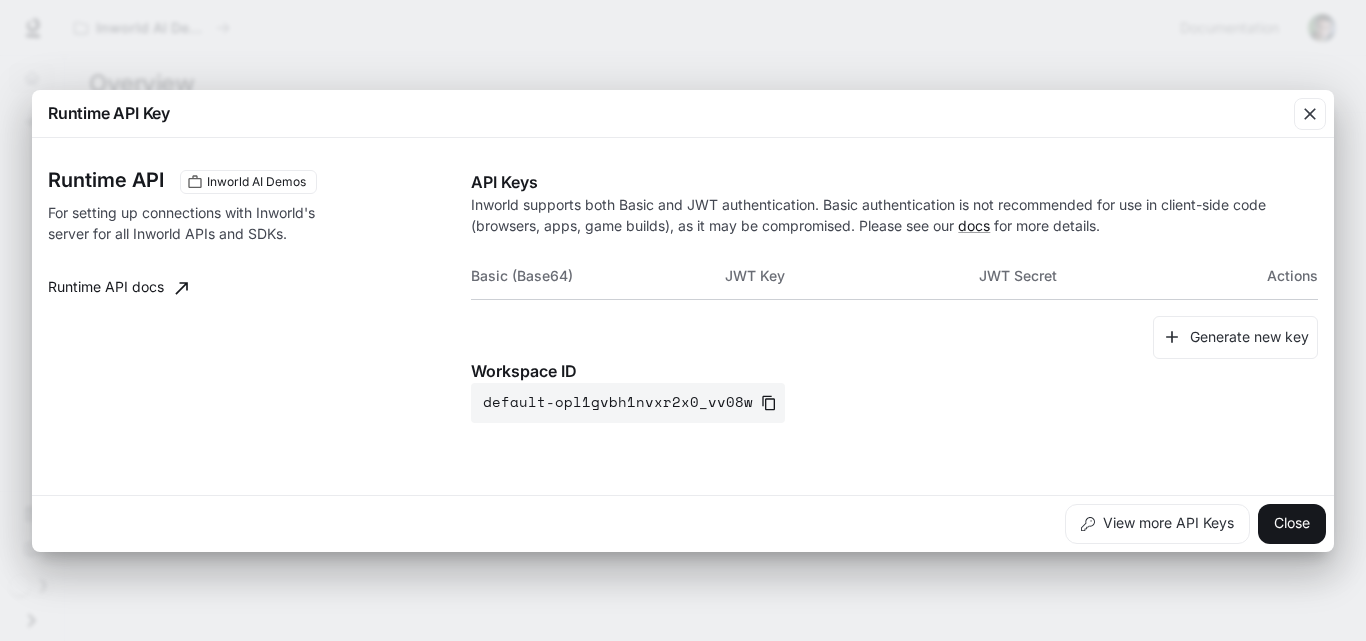 click on "Generate new key" at bounding box center [894, 337] 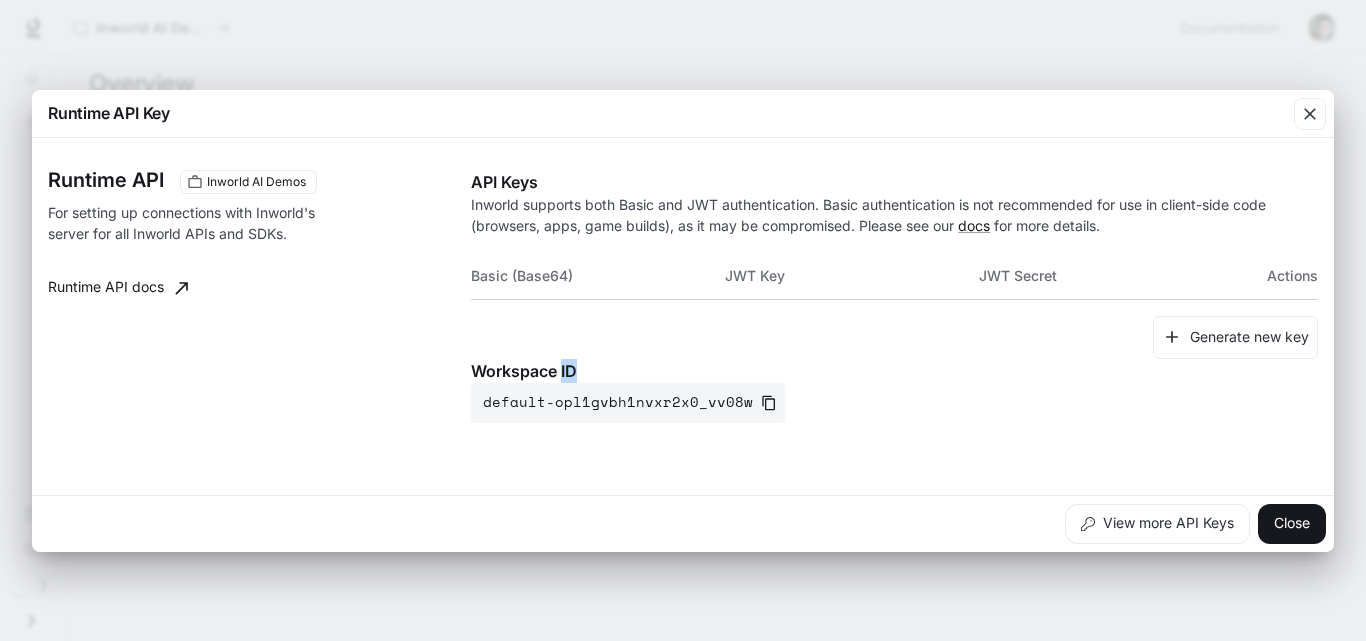 click on "Workspace ID" at bounding box center (894, 371) 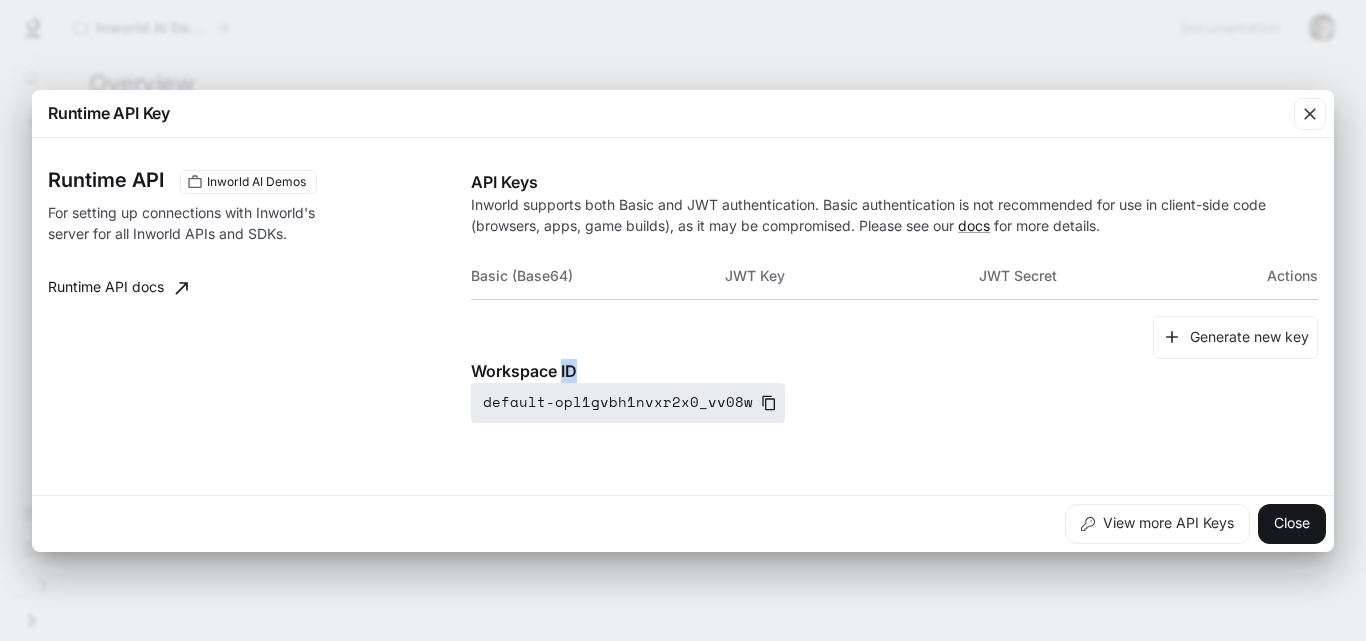 click on "default-opl1gvbh1nvxr2x0_vv08w" at bounding box center [628, 403] 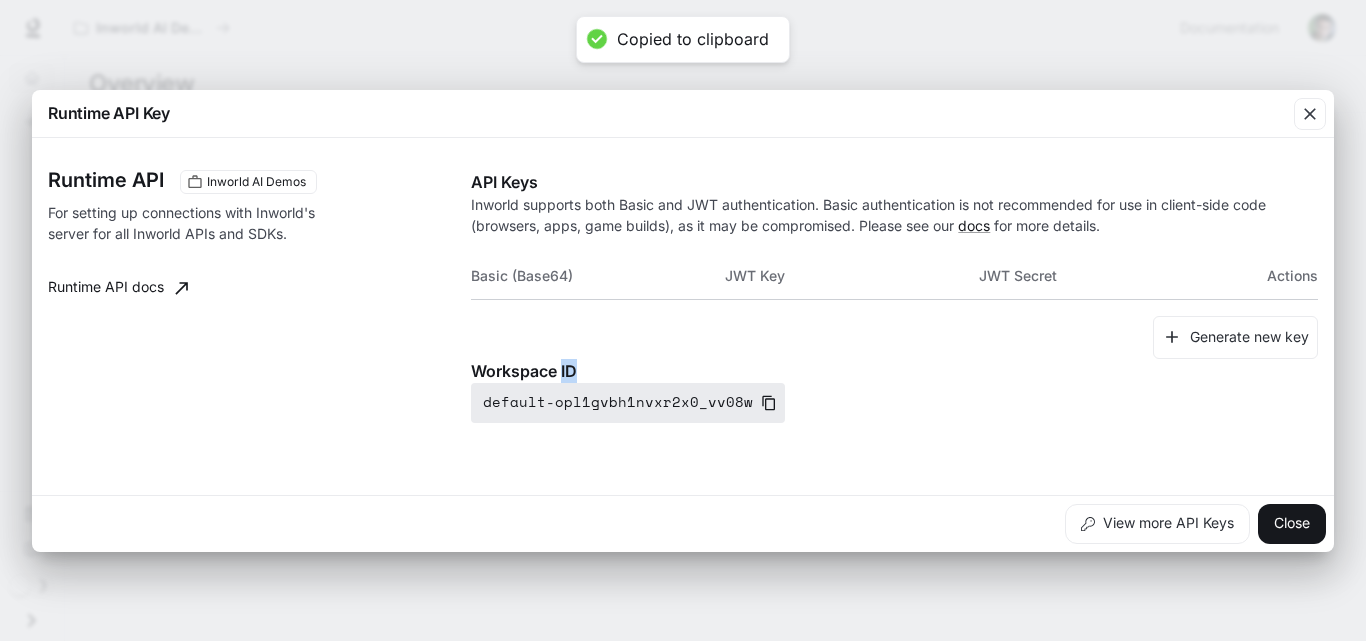 click on "default-opl1gvbh1nvxr2x0_vv08w" at bounding box center (628, 403) 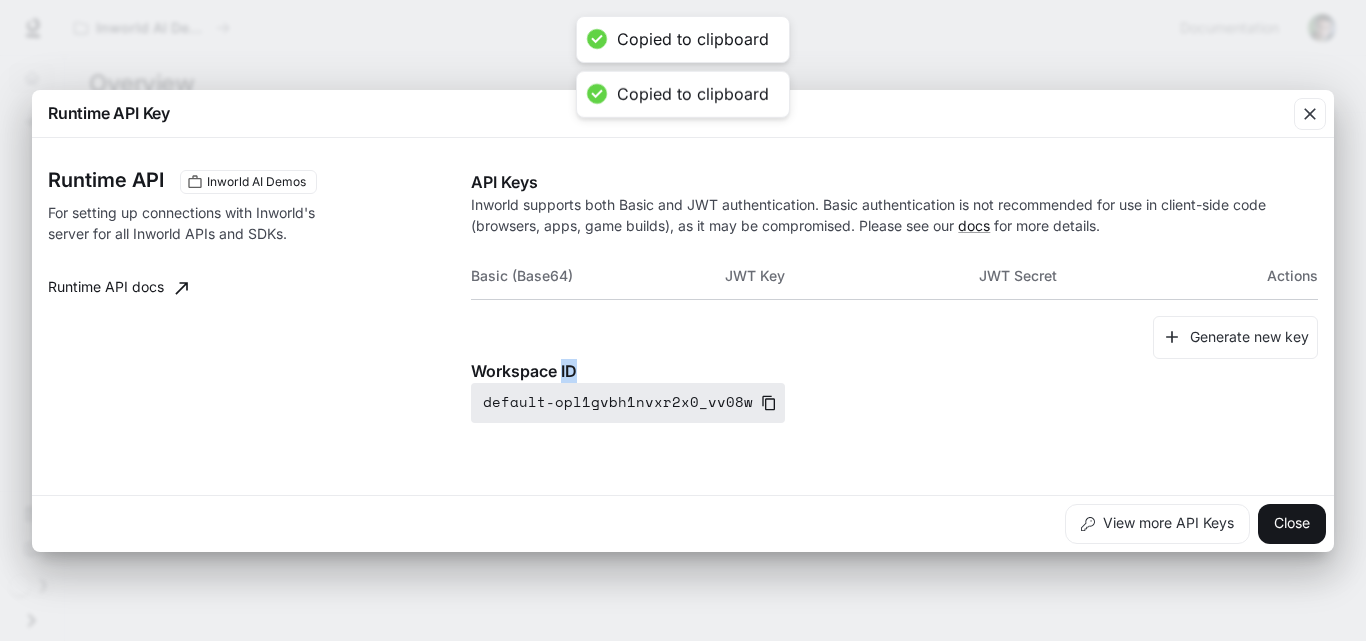 click on "default-opl1gvbh1nvxr2x0_vv08w" at bounding box center (628, 403) 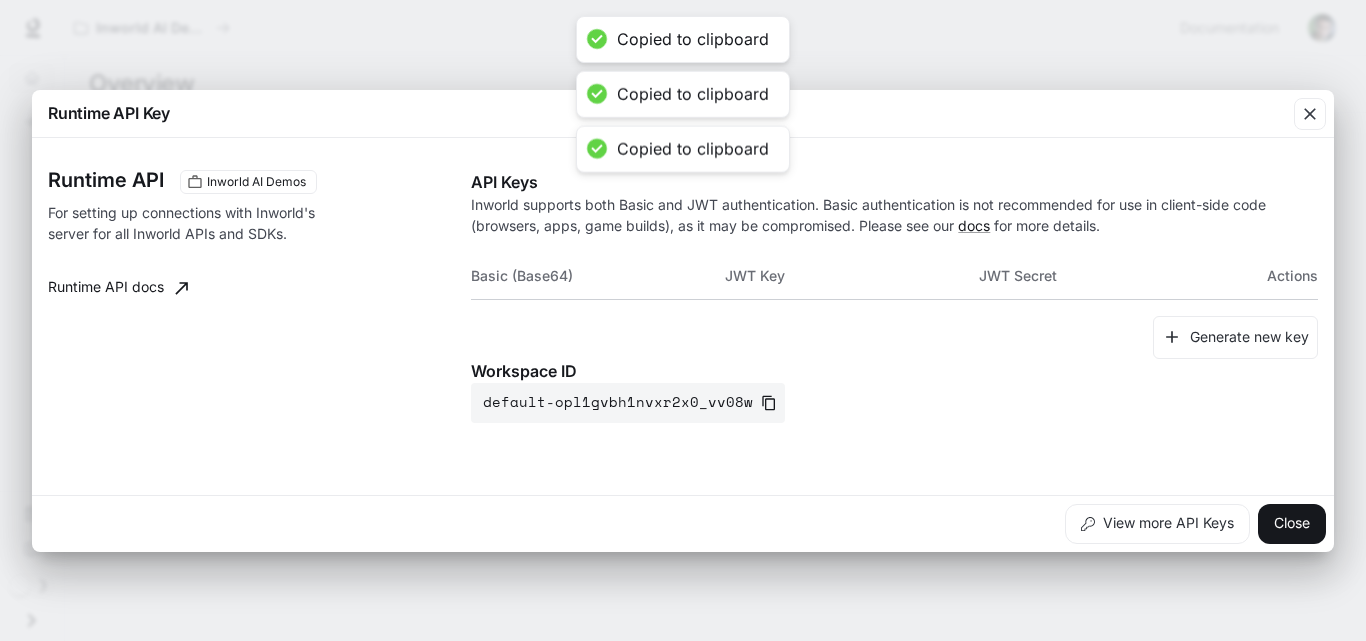 click on "JWT Key" at bounding box center [852, 276] 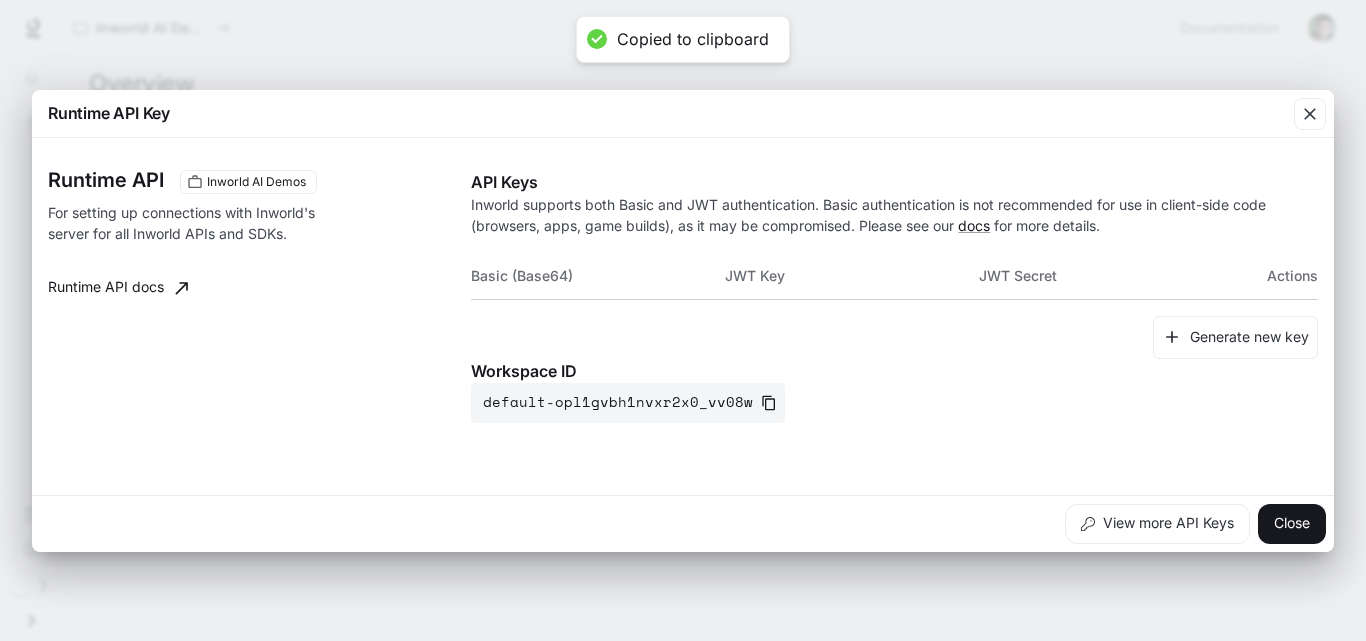 click on "JWT Secret" at bounding box center [1106, 276] 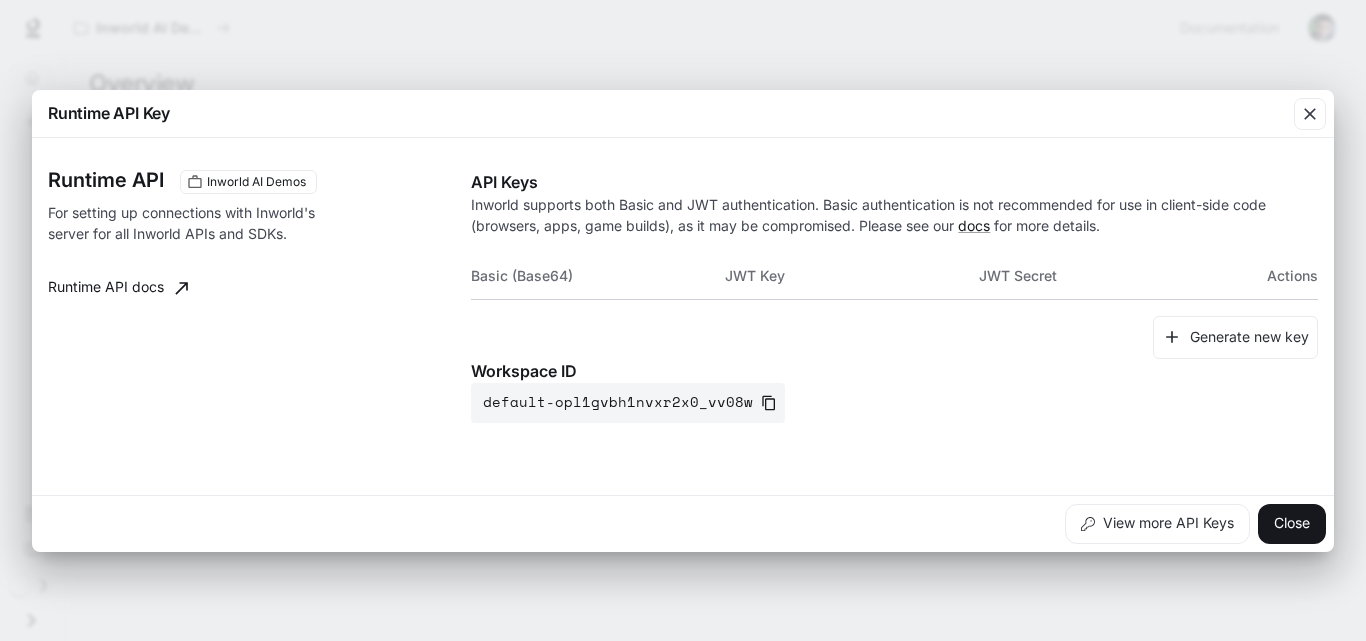 click on "Actions" at bounding box center [1275, 276] 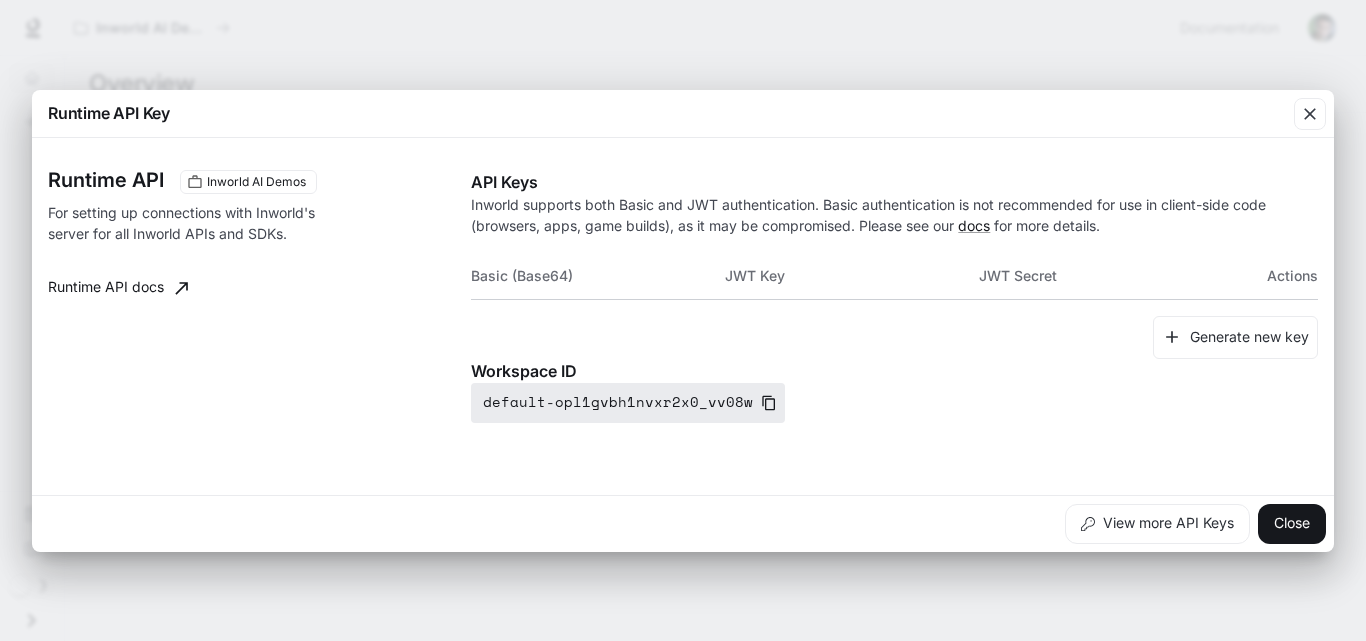 click on "default-opl1gvbh1nvxr2x0_vv08w" at bounding box center [628, 403] 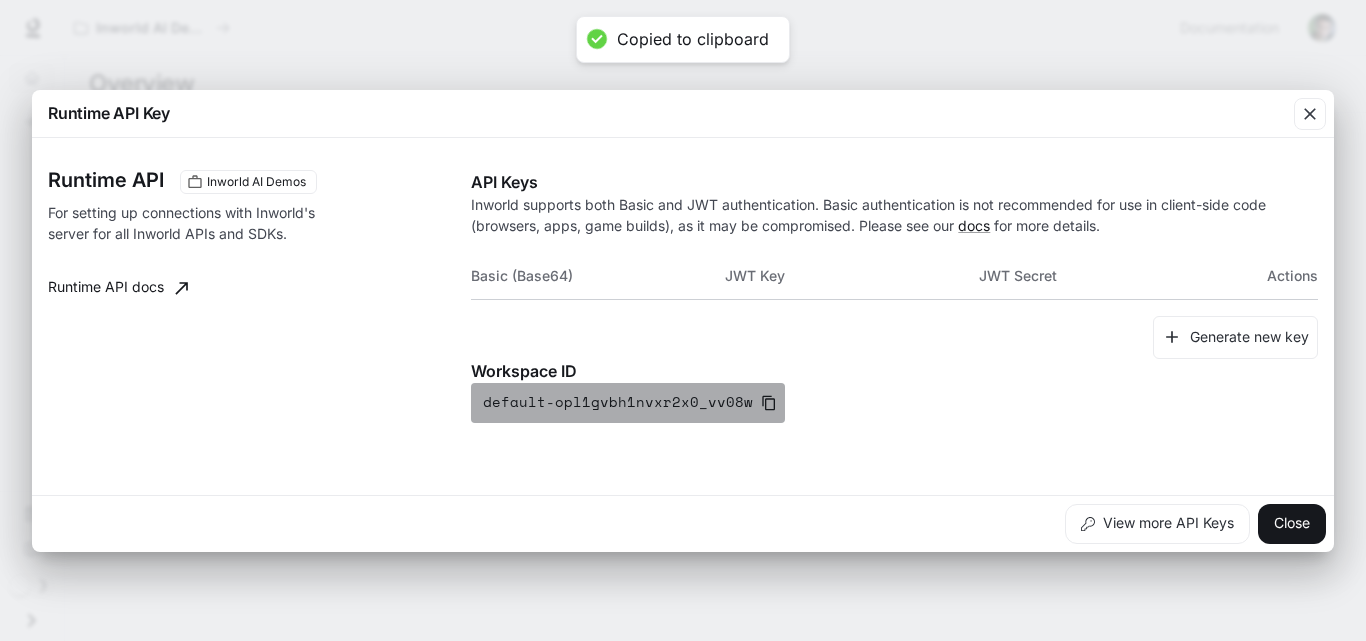 click 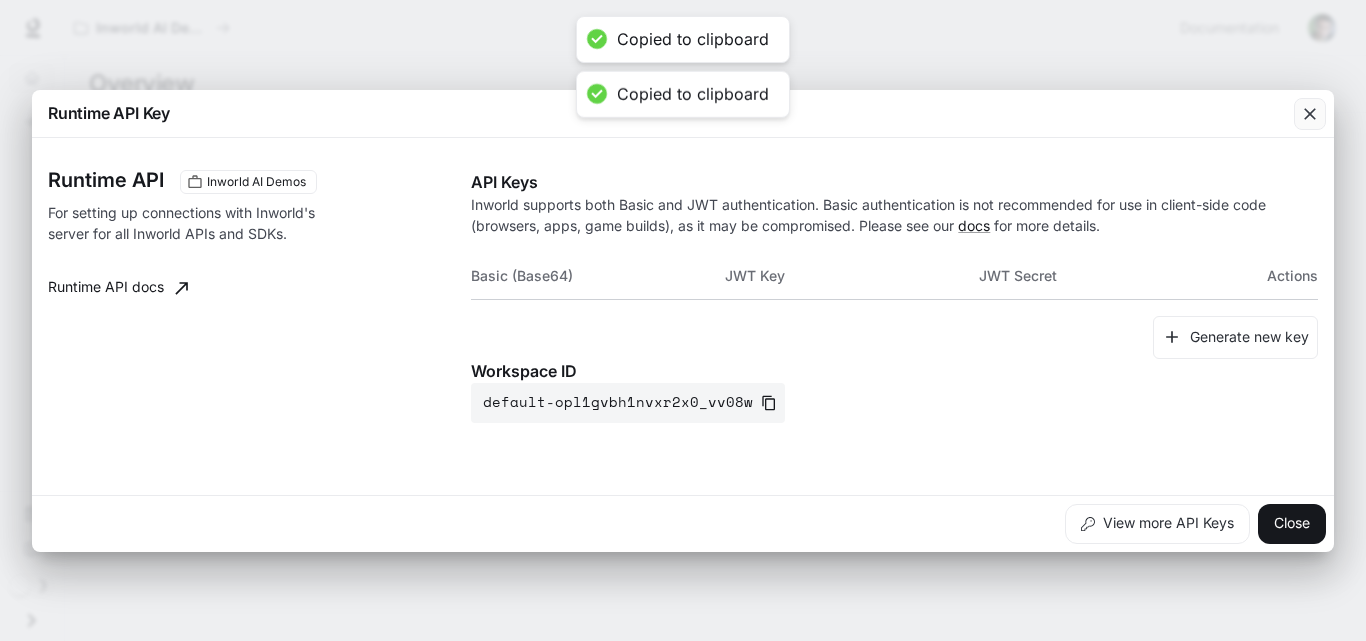 click at bounding box center [1310, 114] 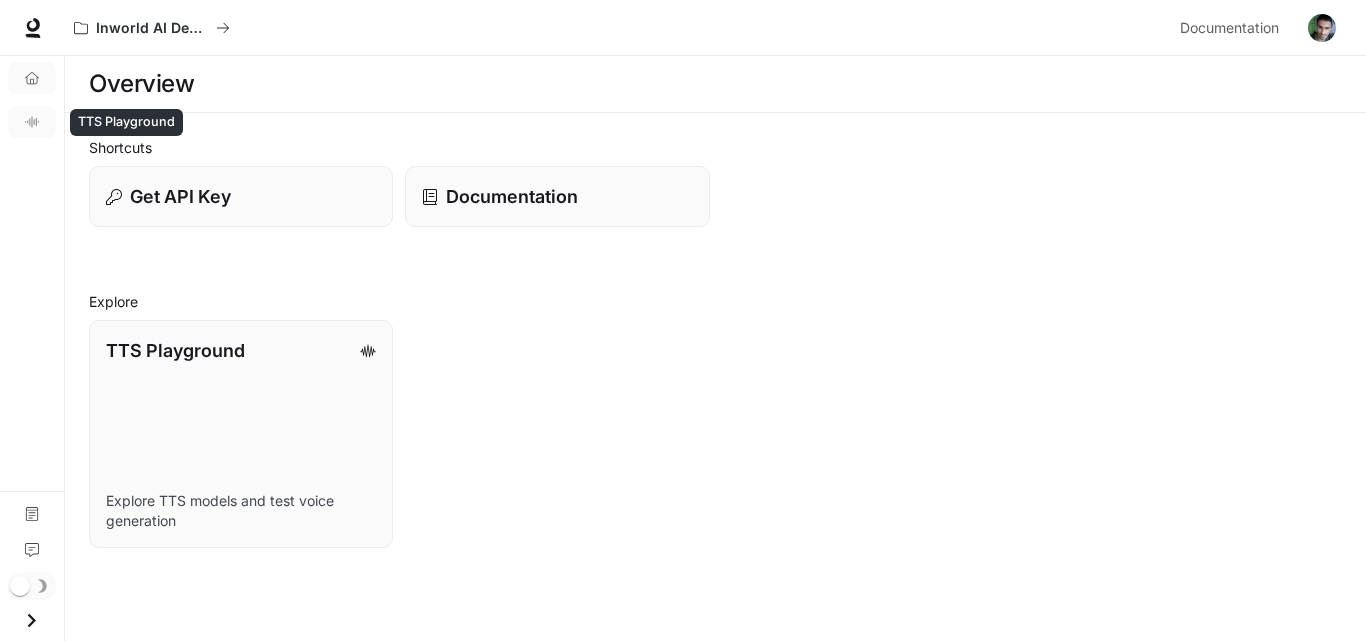click on "TTS Playground" at bounding box center [32, 122] 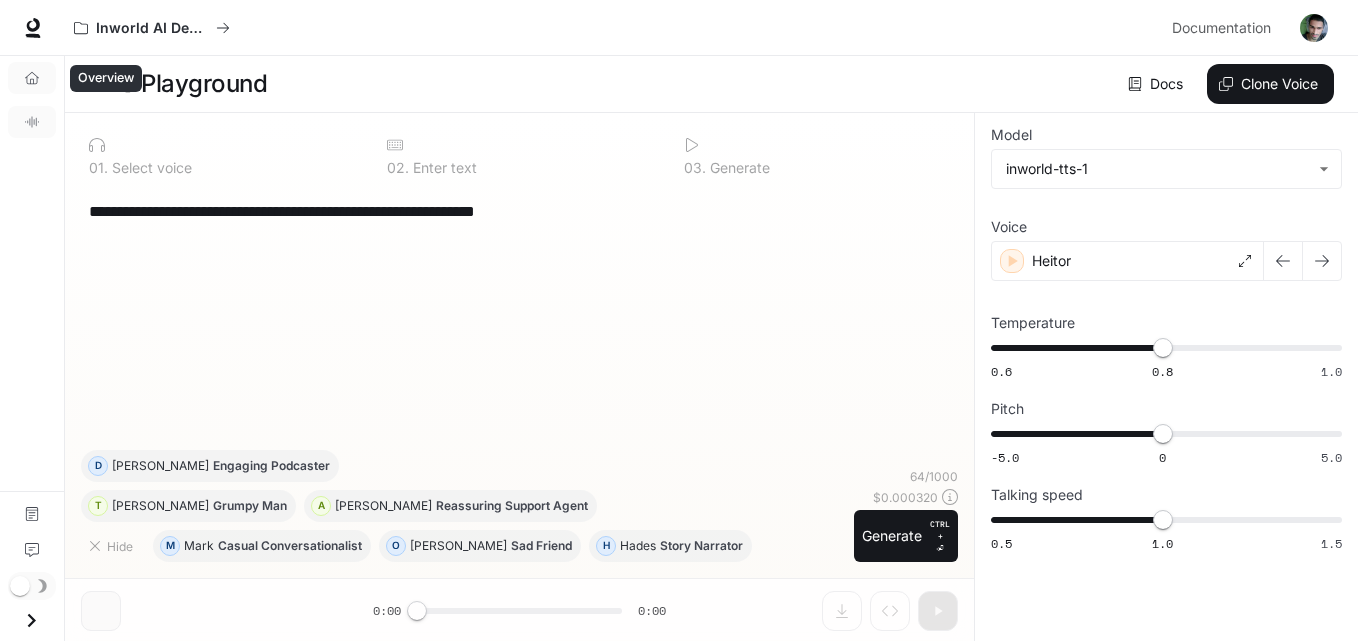 click on "Overview" at bounding box center (32, 78) 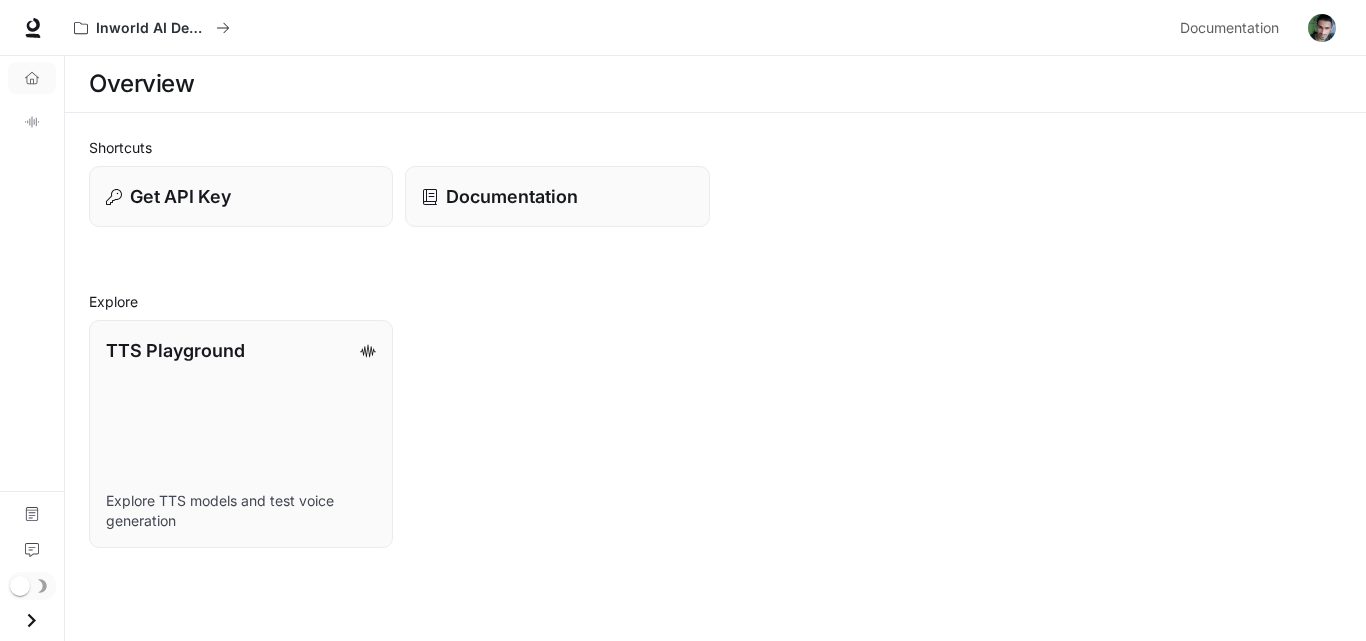 click on "TTS Playground" at bounding box center [32, 122] 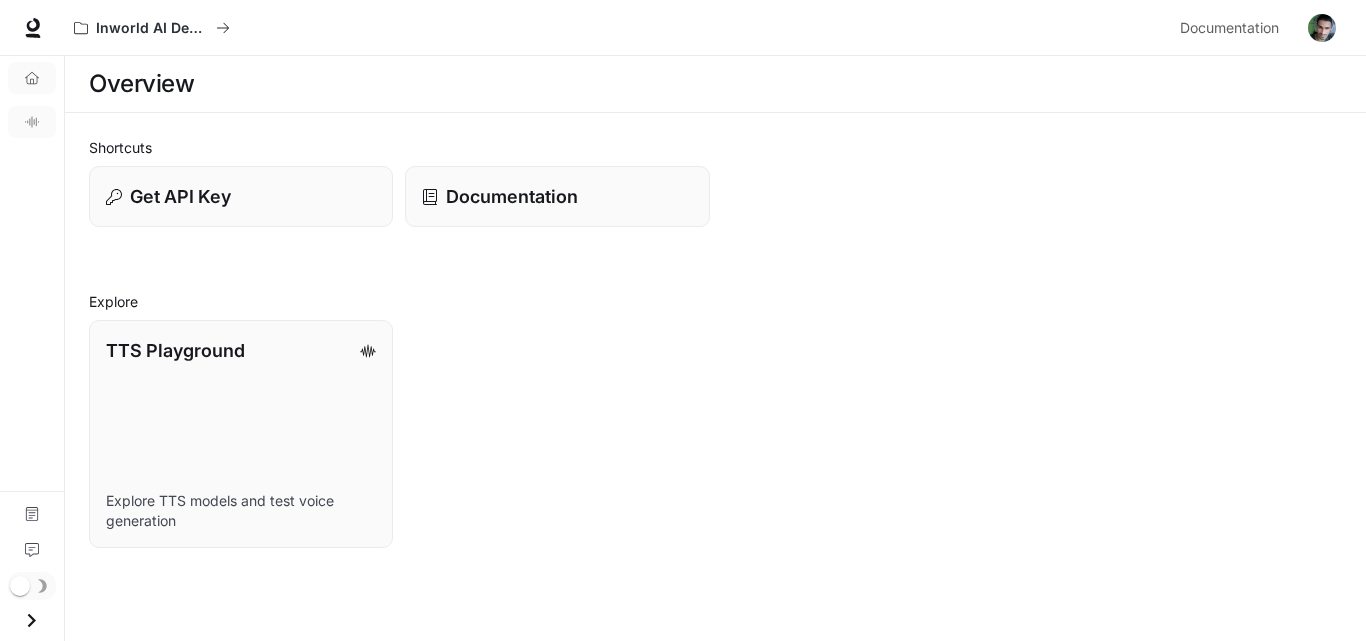 click on "TTS Playground" at bounding box center [32, 122] 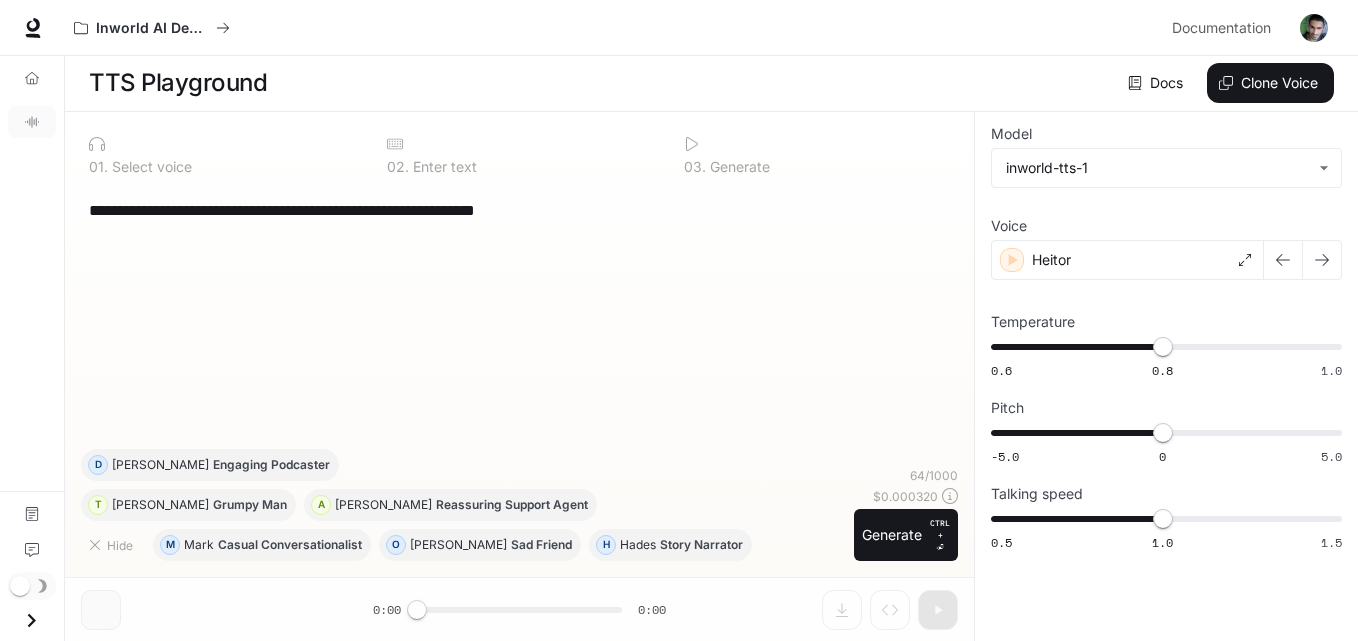 scroll, scrollTop: 0, scrollLeft: 0, axis: both 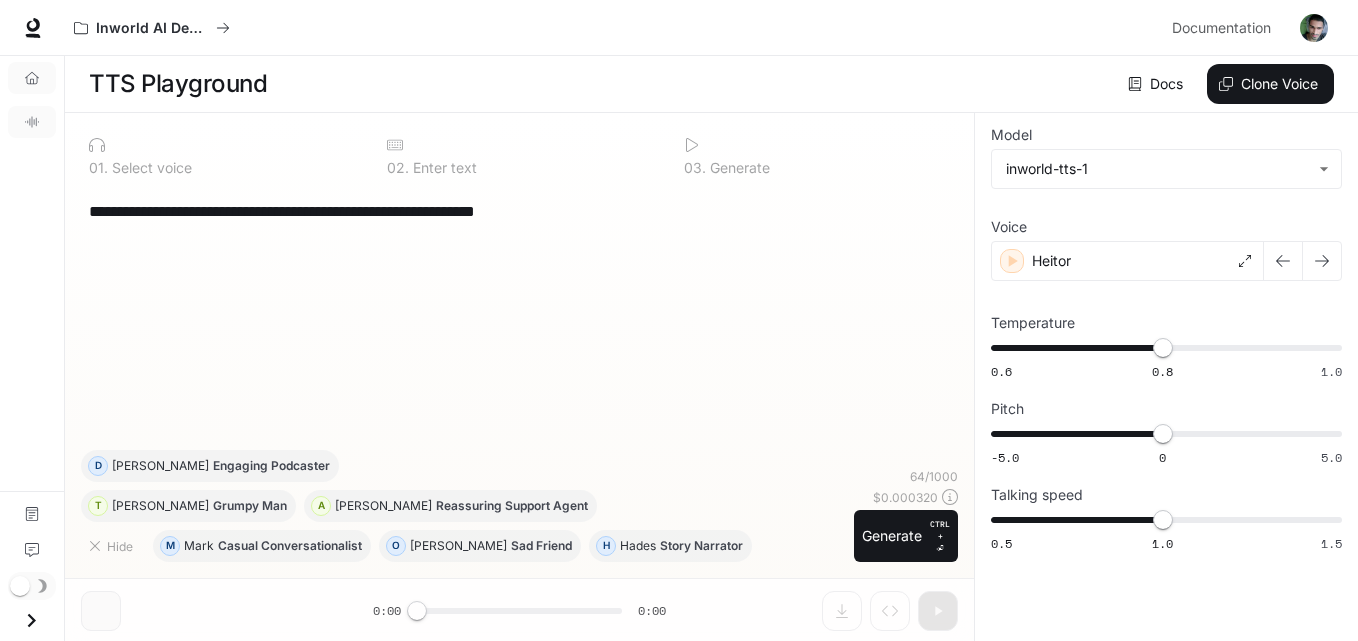 click on "Overview" at bounding box center [32, 78] 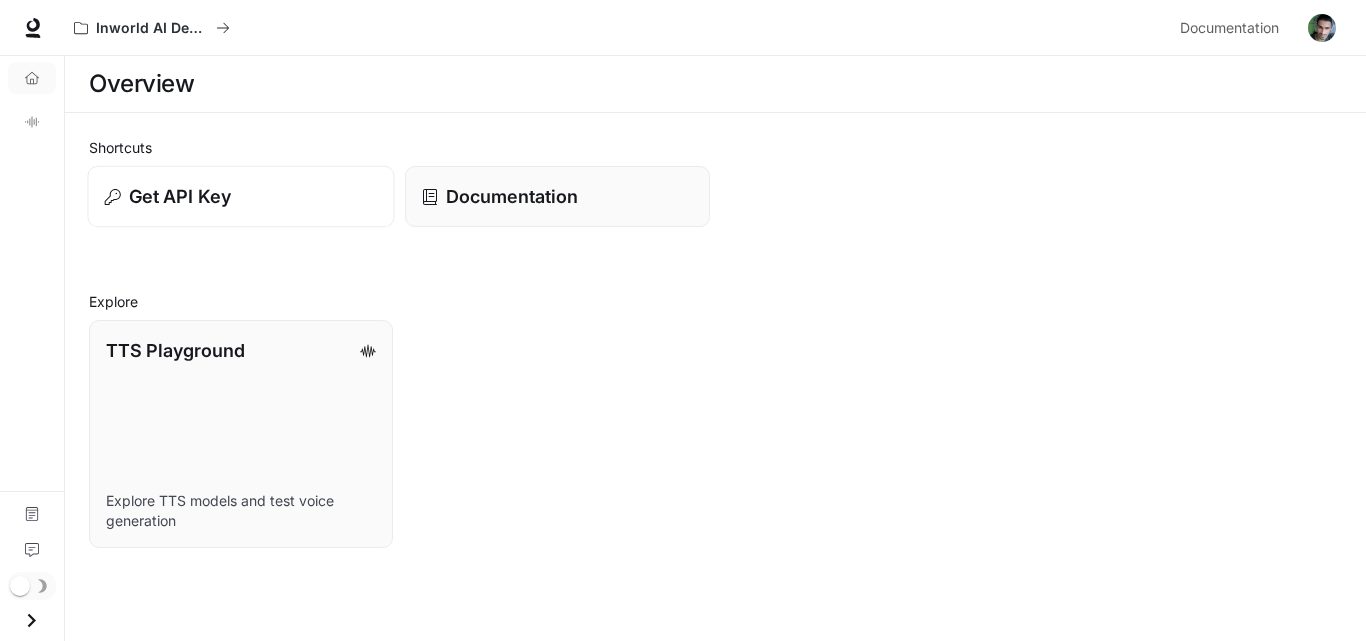 click on "Get API Key" at bounding box center (241, 196) 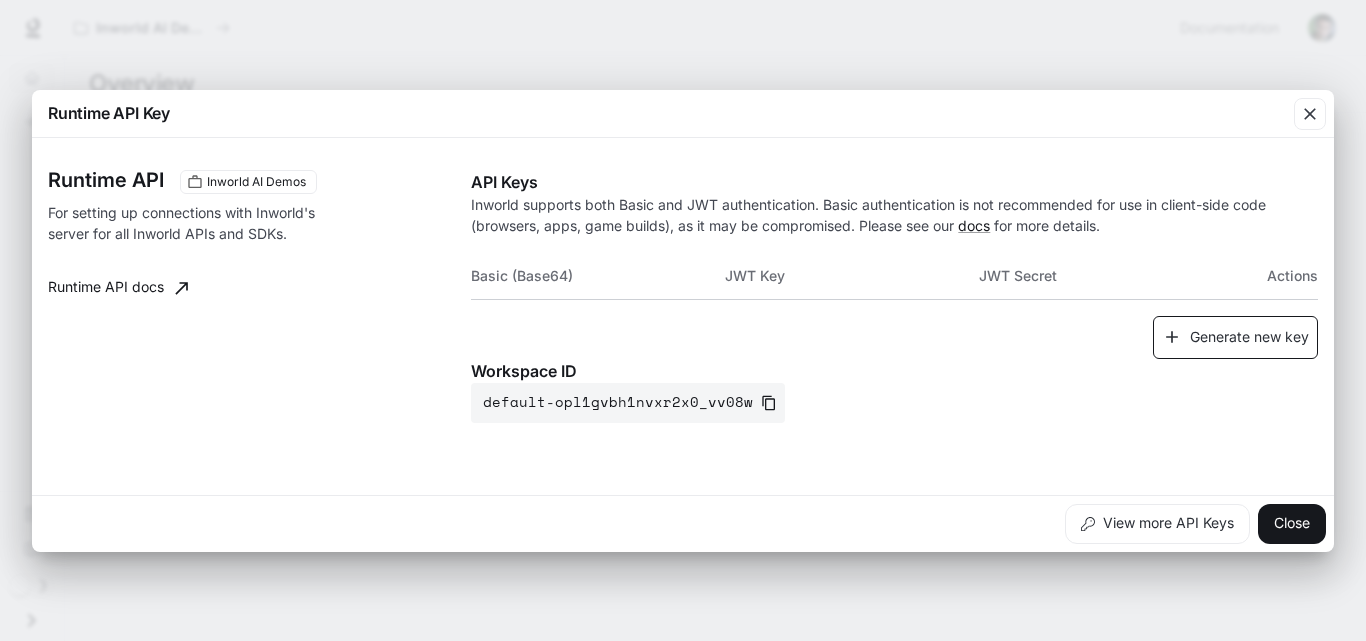 click on "Generate new key" at bounding box center (1235, 337) 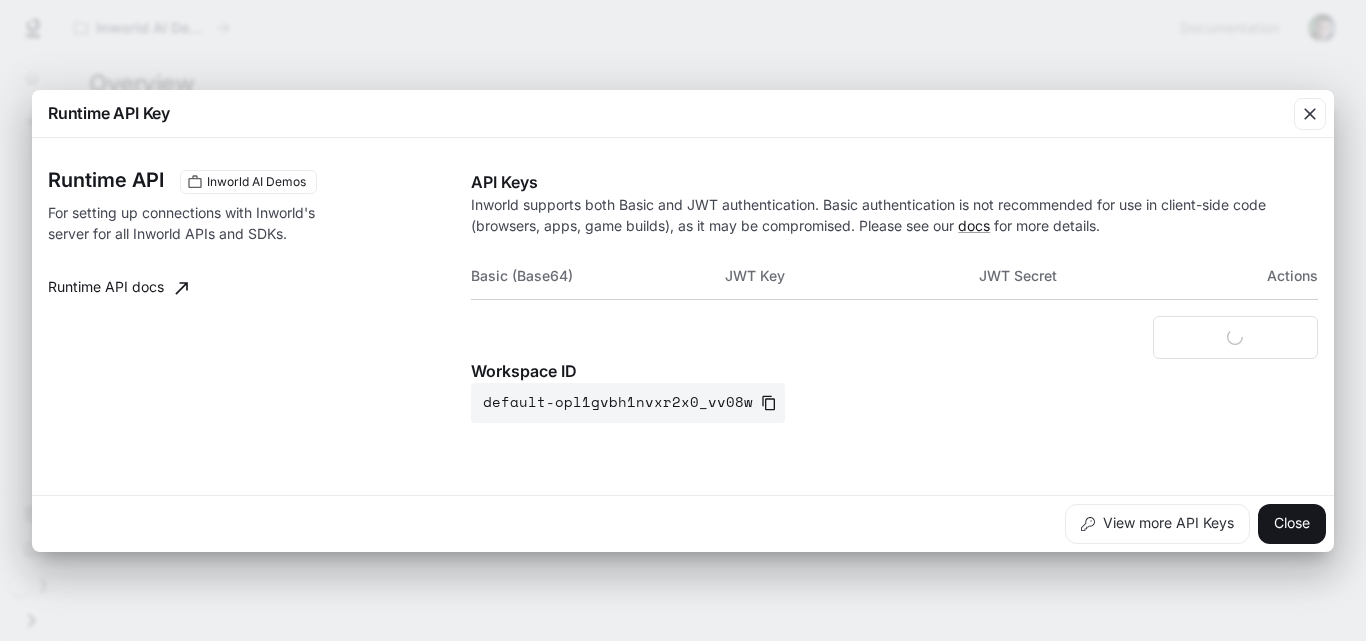 click on "Workspace ID default-opl1gvbh1nvxr2x0_vv08w" at bounding box center (894, 391) 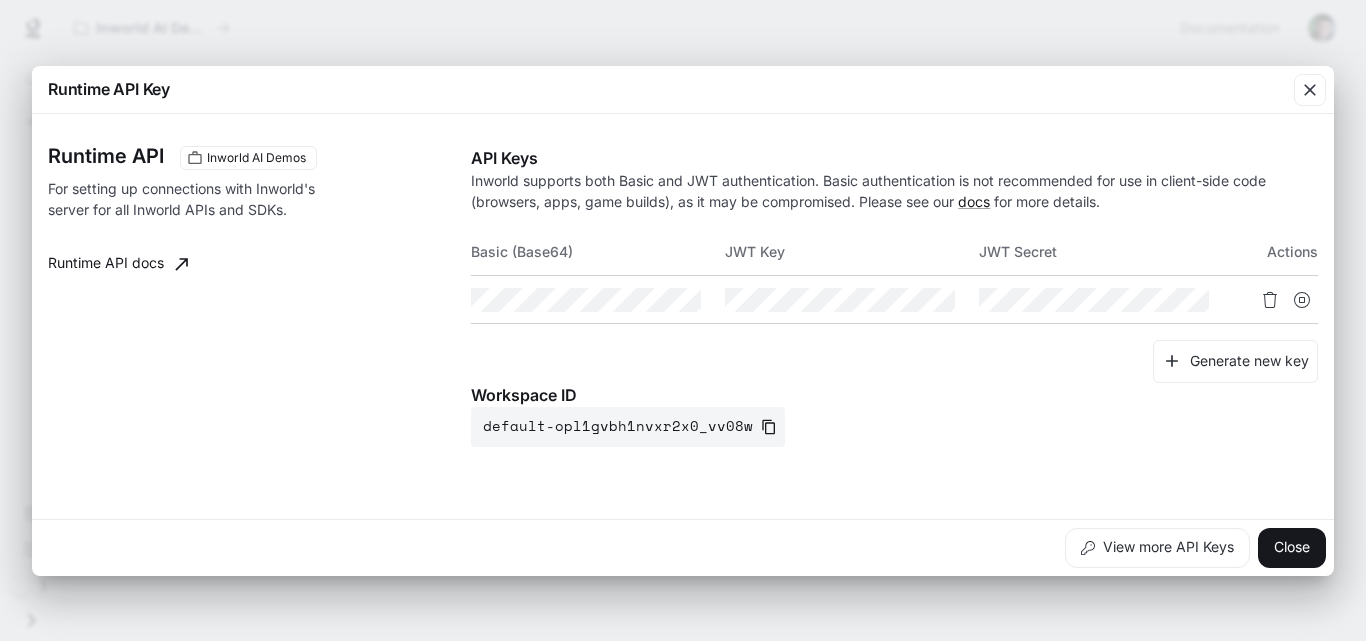 click 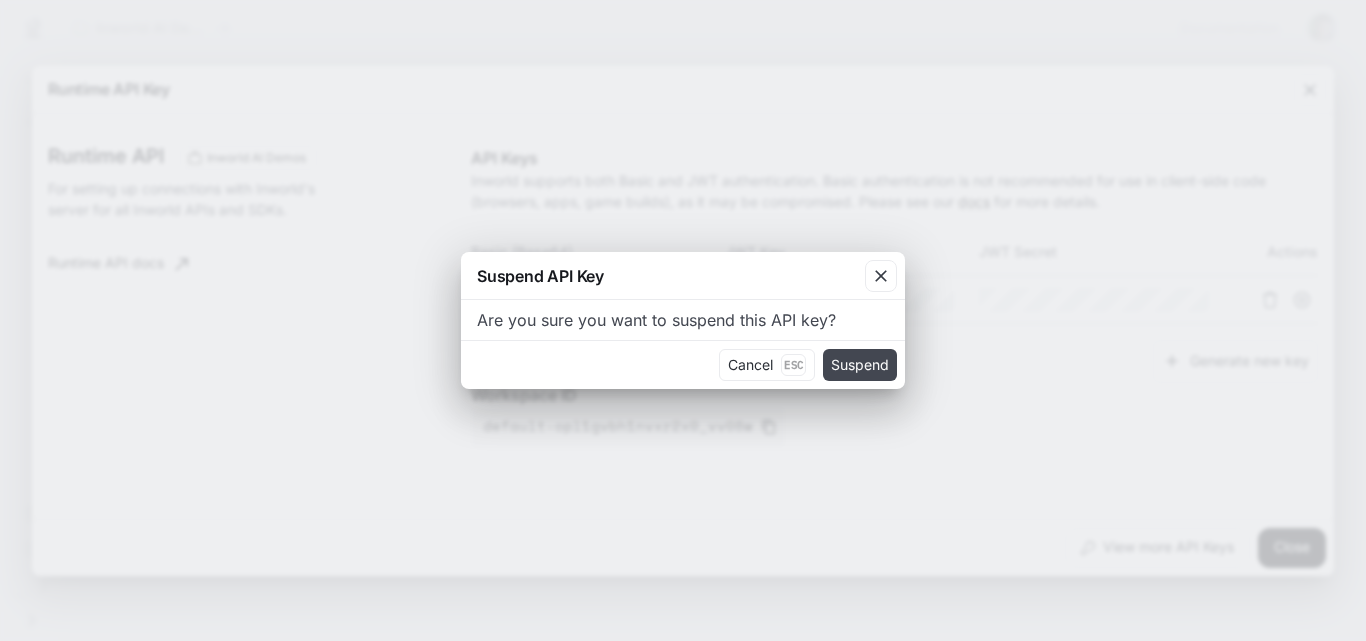 click on "Suspend" at bounding box center (860, 365) 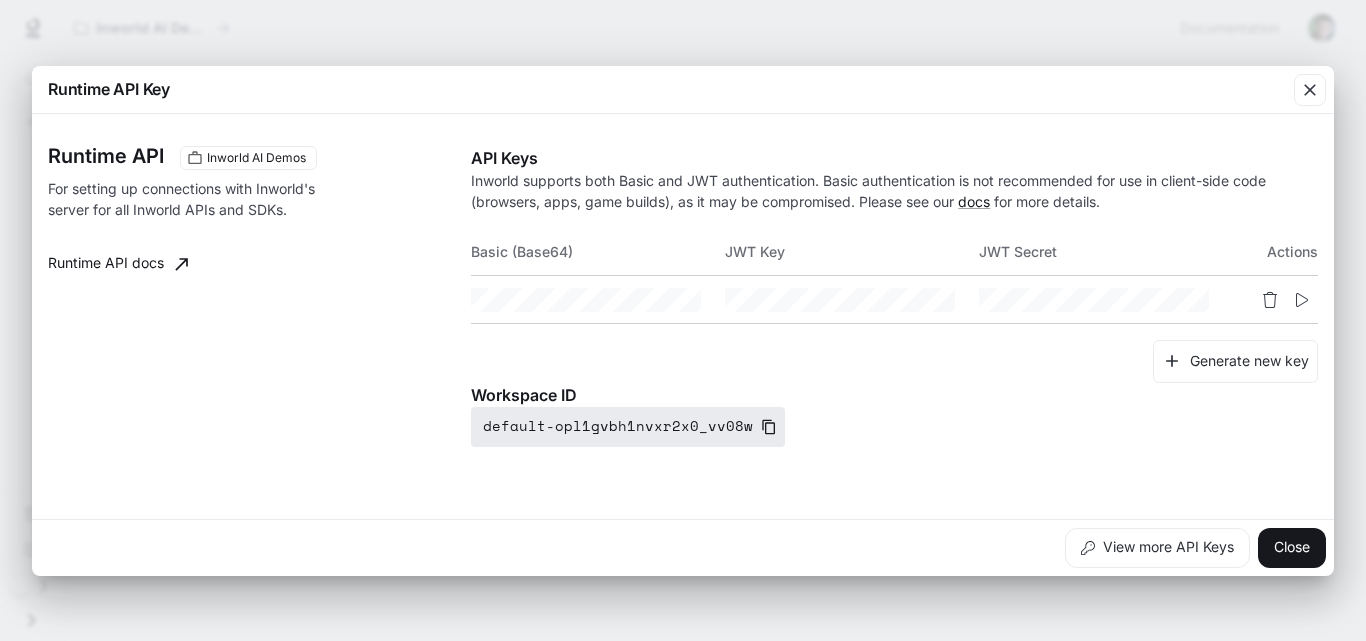click 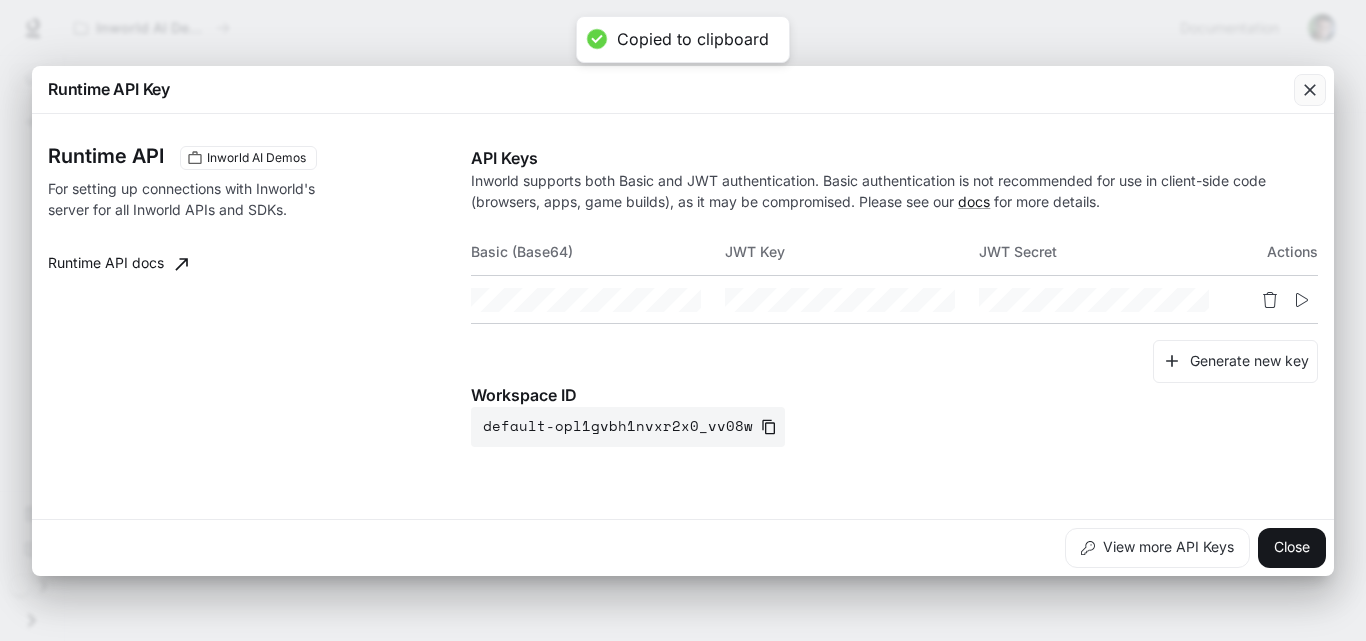 click at bounding box center [1310, 90] 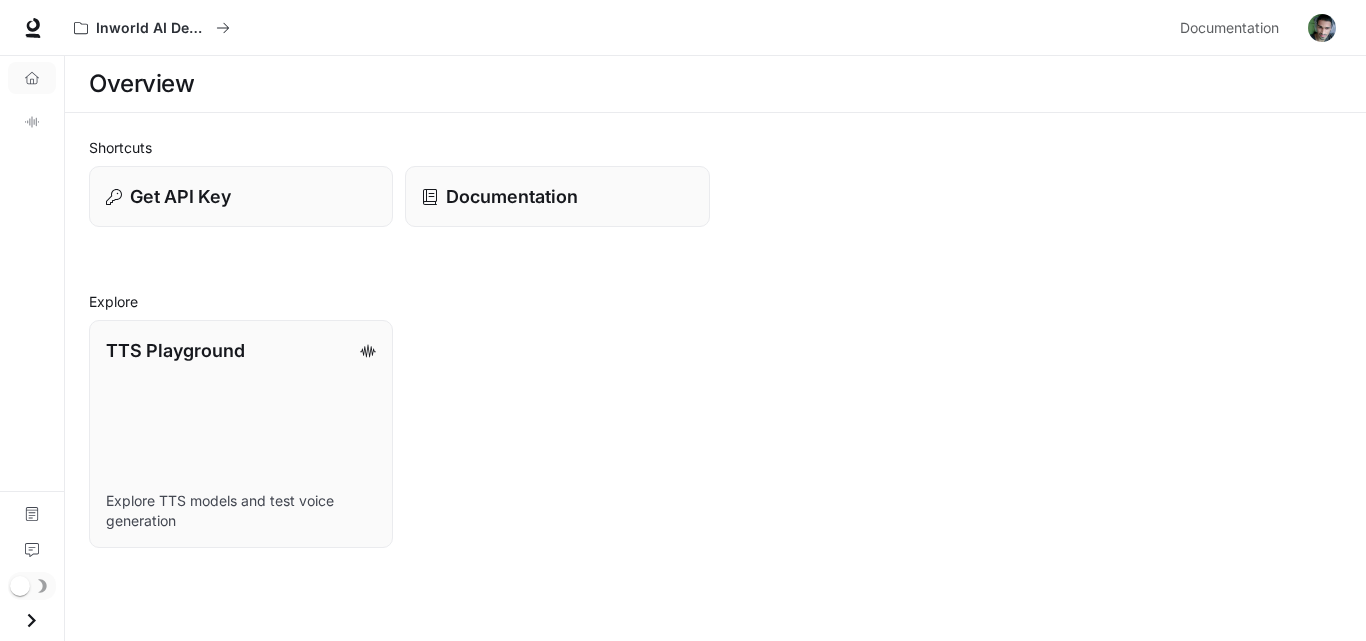 click on "Overview" at bounding box center (32, 78) 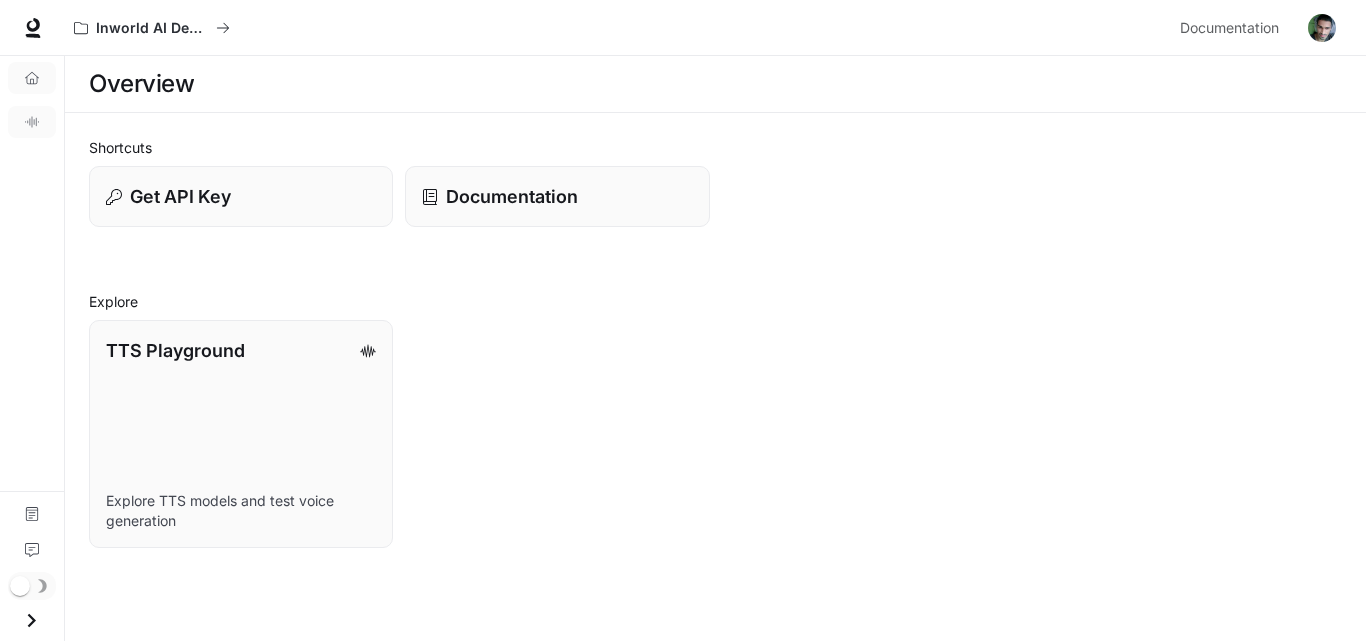 click on "TTS Playground" at bounding box center (32, 122) 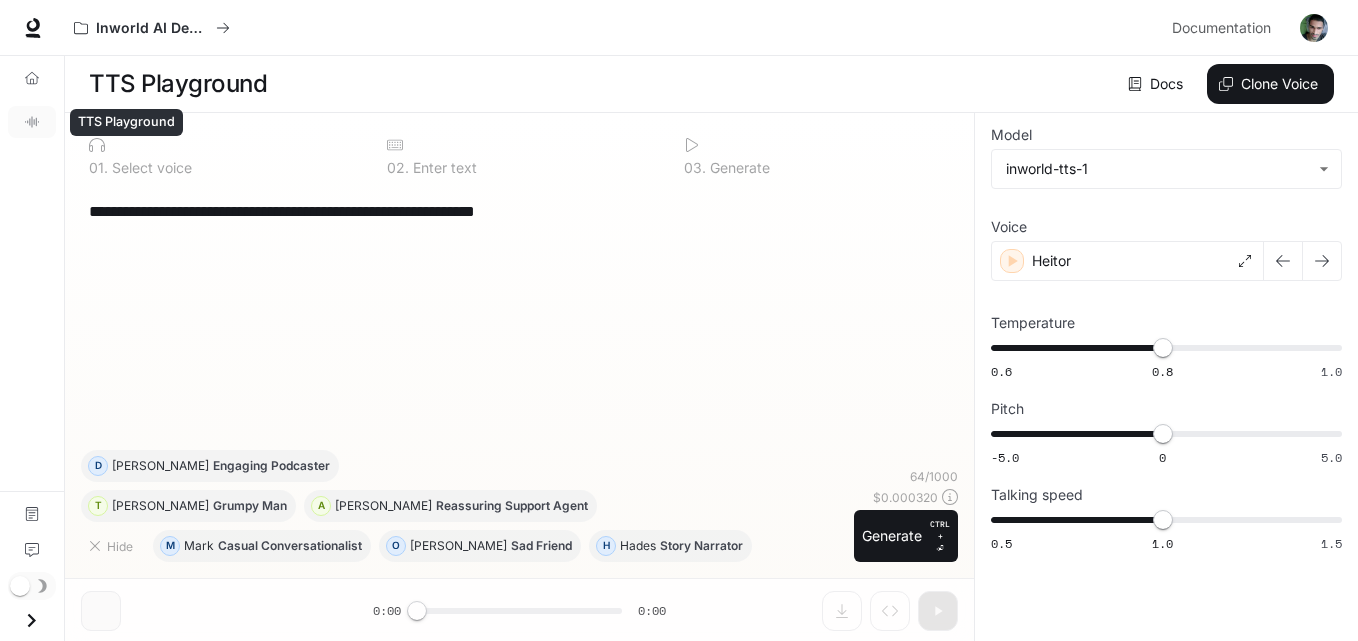 click on "TTS Playground" at bounding box center (32, 122) 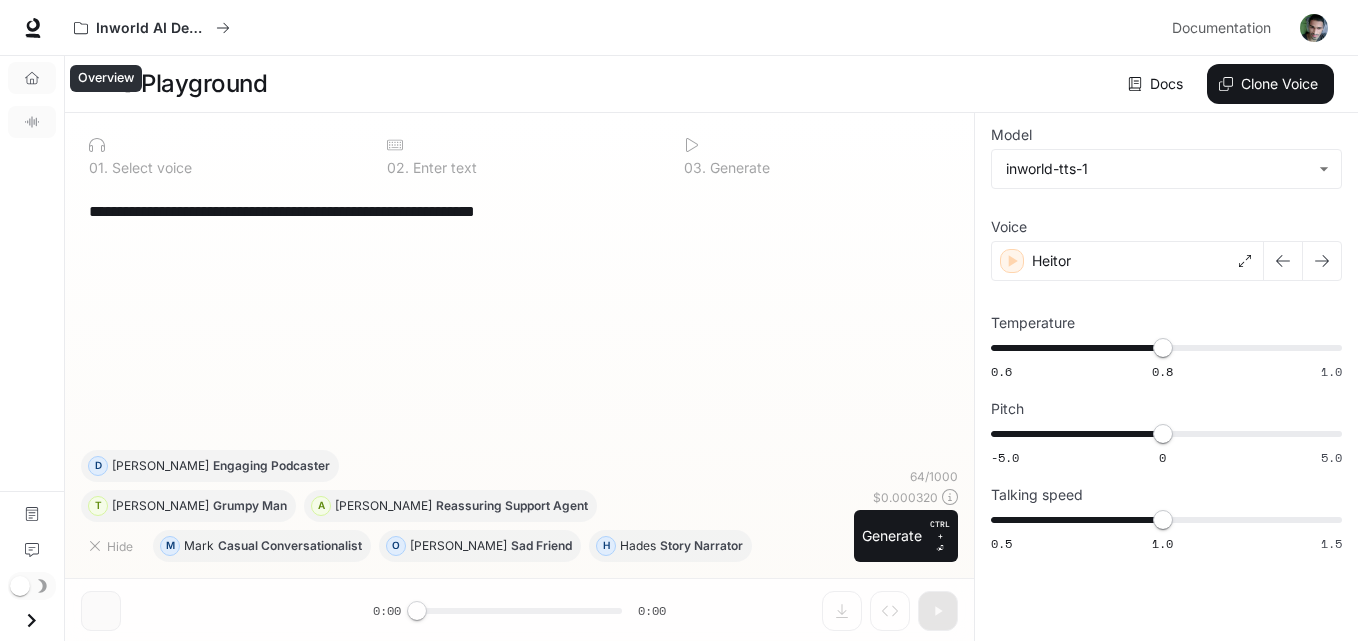 click 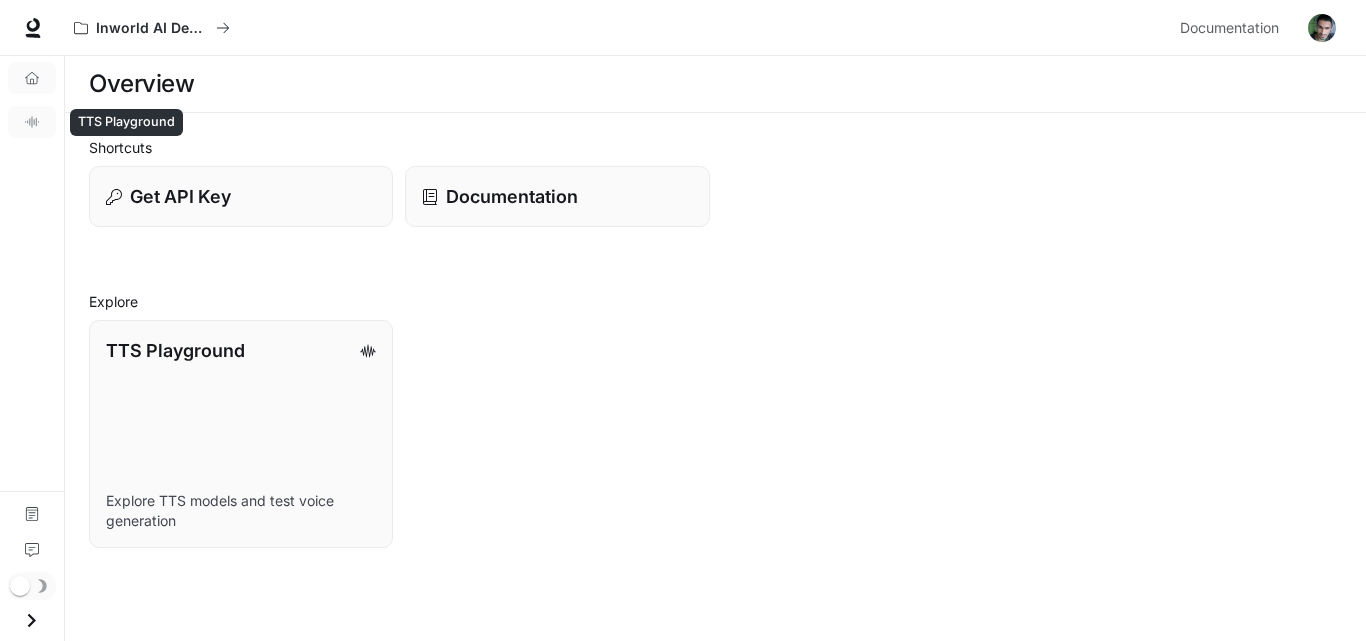 click 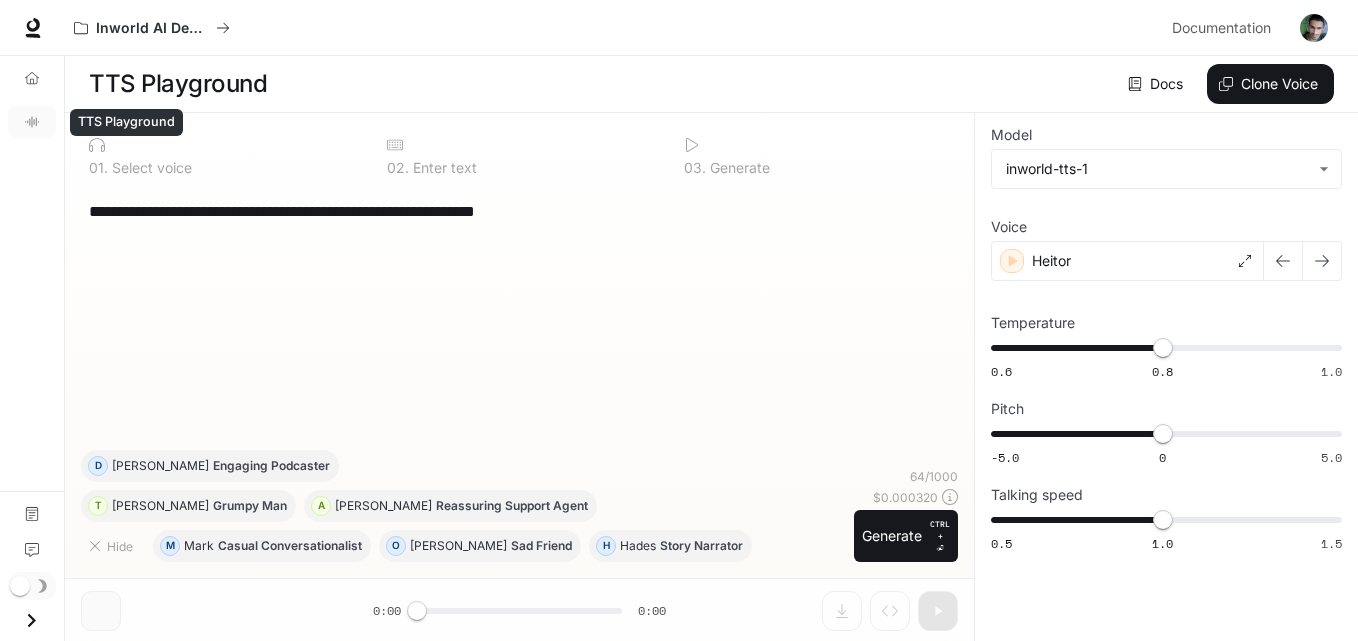 click on "TTS Playground" at bounding box center [32, 122] 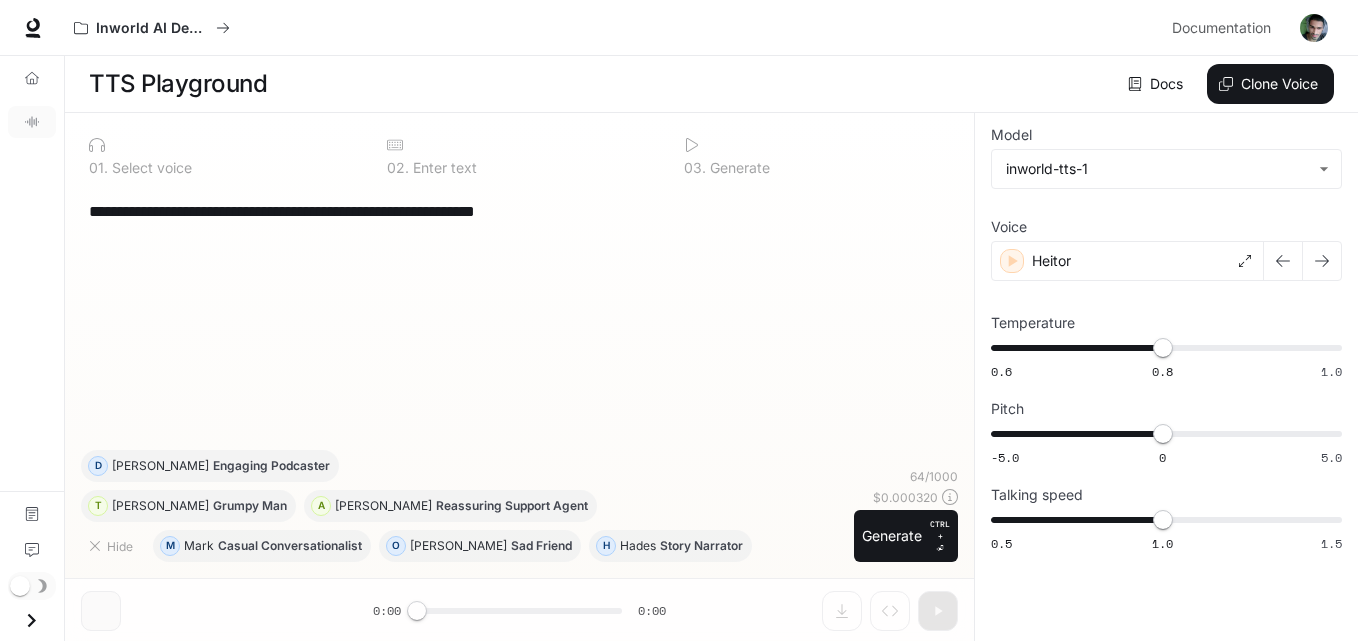 scroll, scrollTop: 1, scrollLeft: 0, axis: vertical 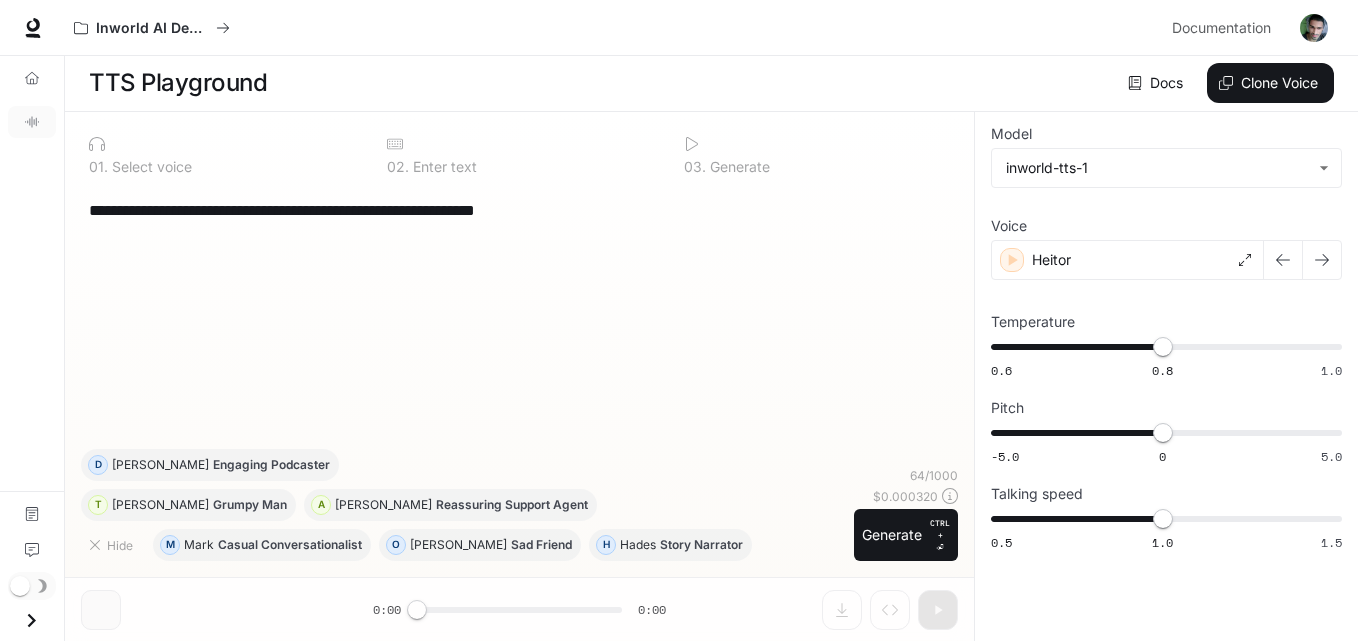 click on "**********" at bounding box center (519, 317) 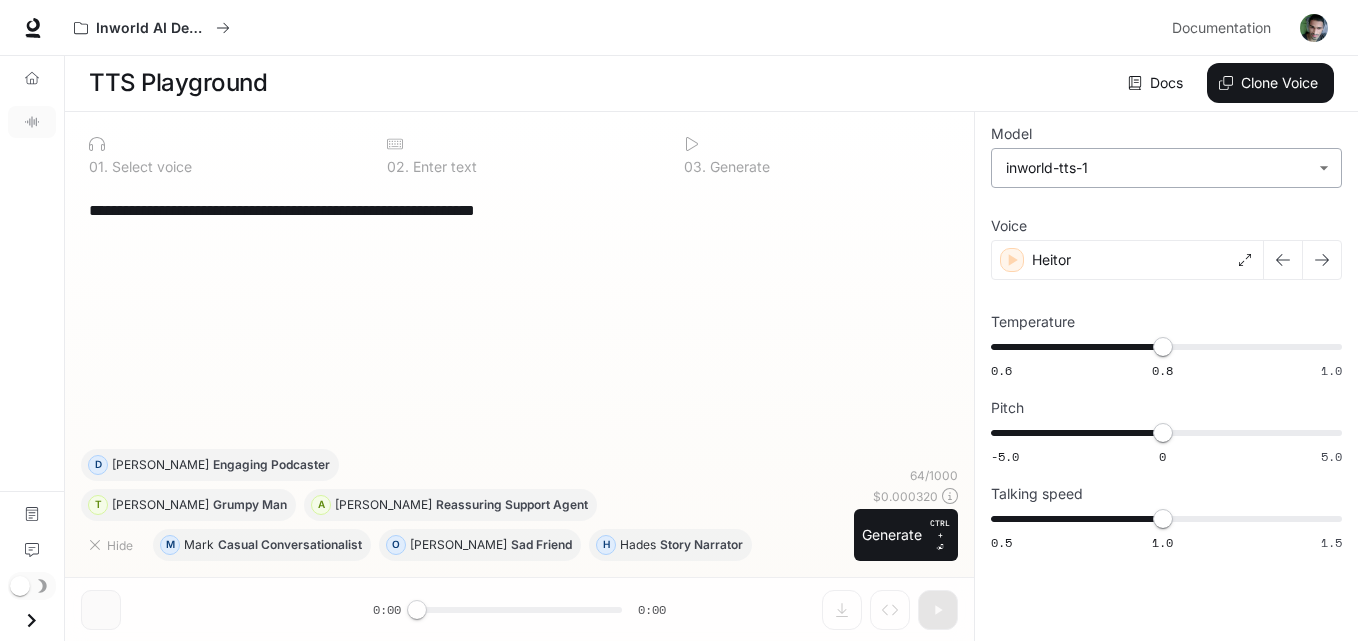 click on "**********" at bounding box center (679, 320) 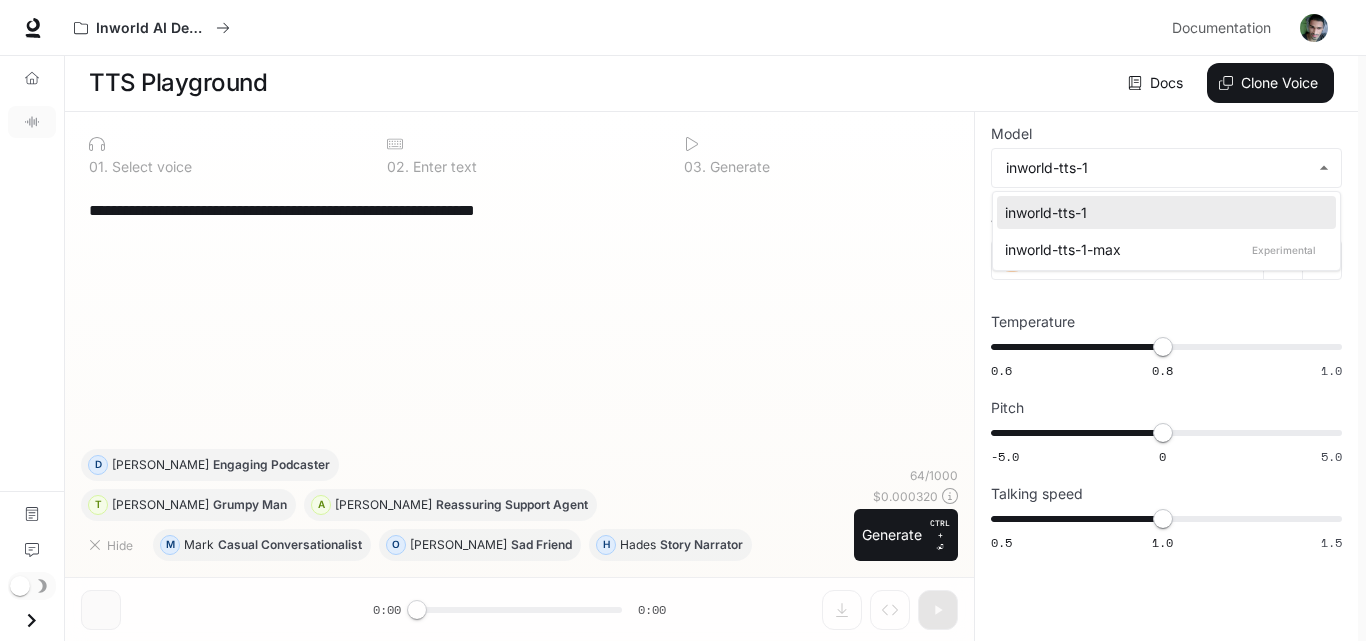 click at bounding box center [683, 320] 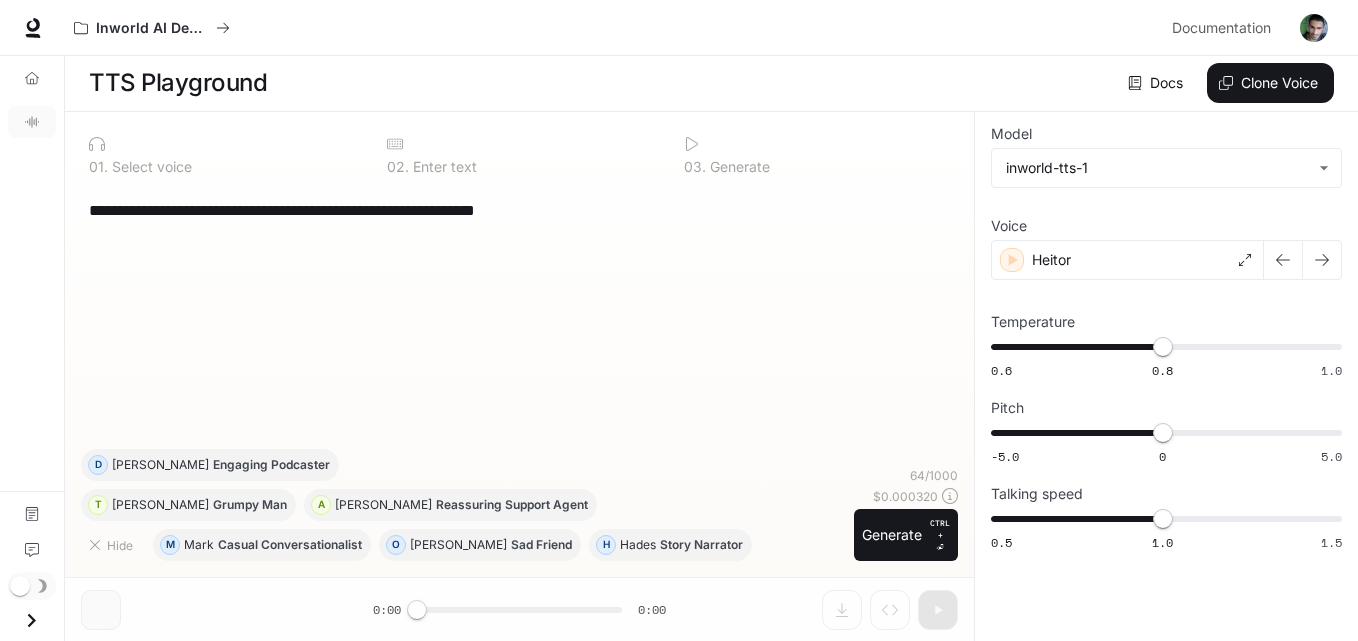 click on "**********" at bounding box center [519, 317] 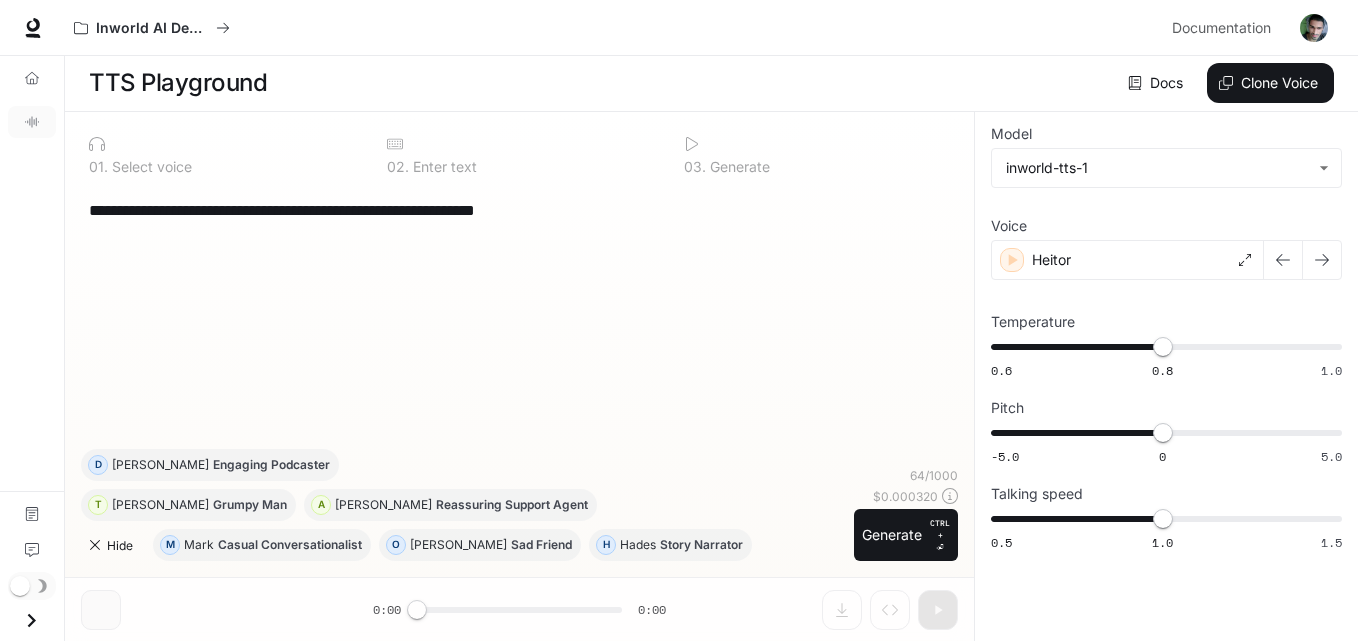 click on "Hide" at bounding box center [113, 545] 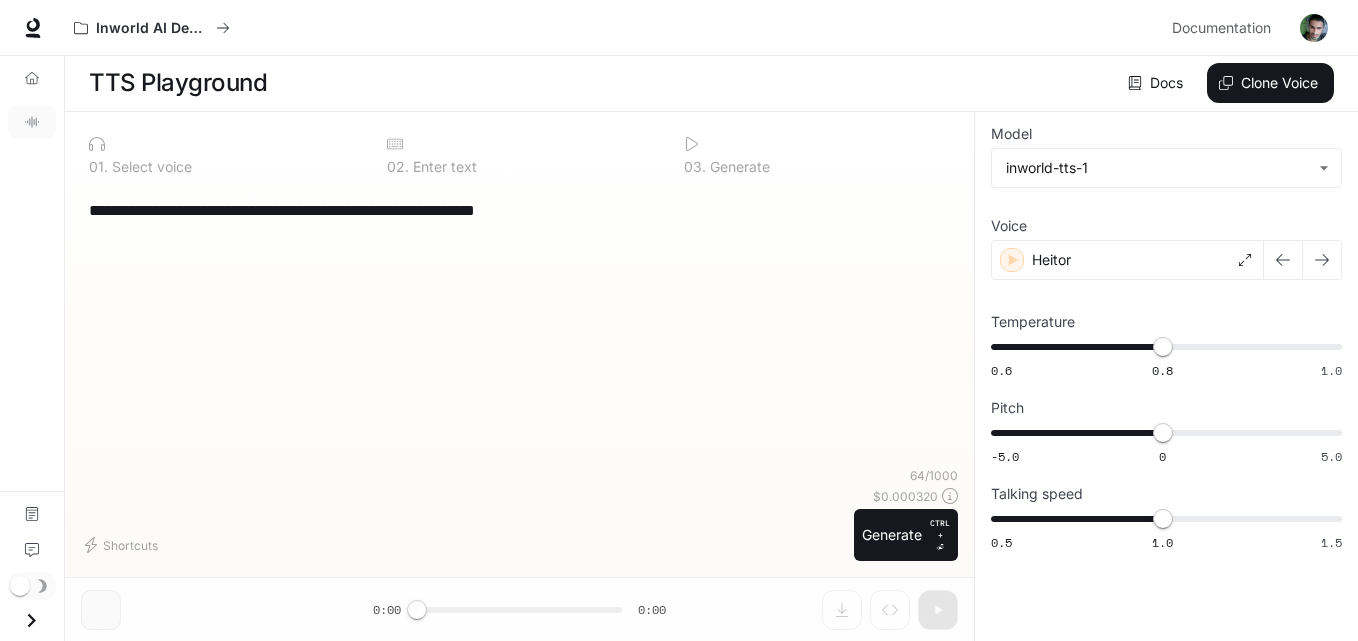 drag, startPoint x: 272, startPoint y: 358, endPoint x: 287, endPoint y: 357, distance: 15.033297 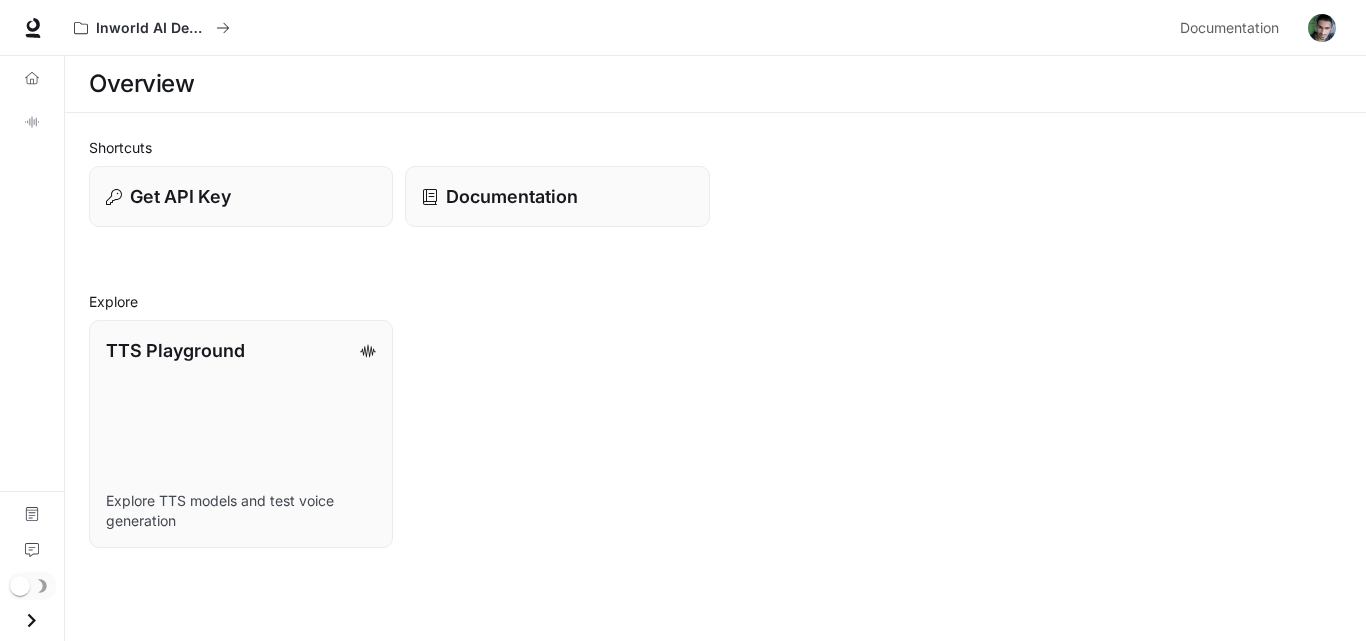 scroll, scrollTop: 0, scrollLeft: 0, axis: both 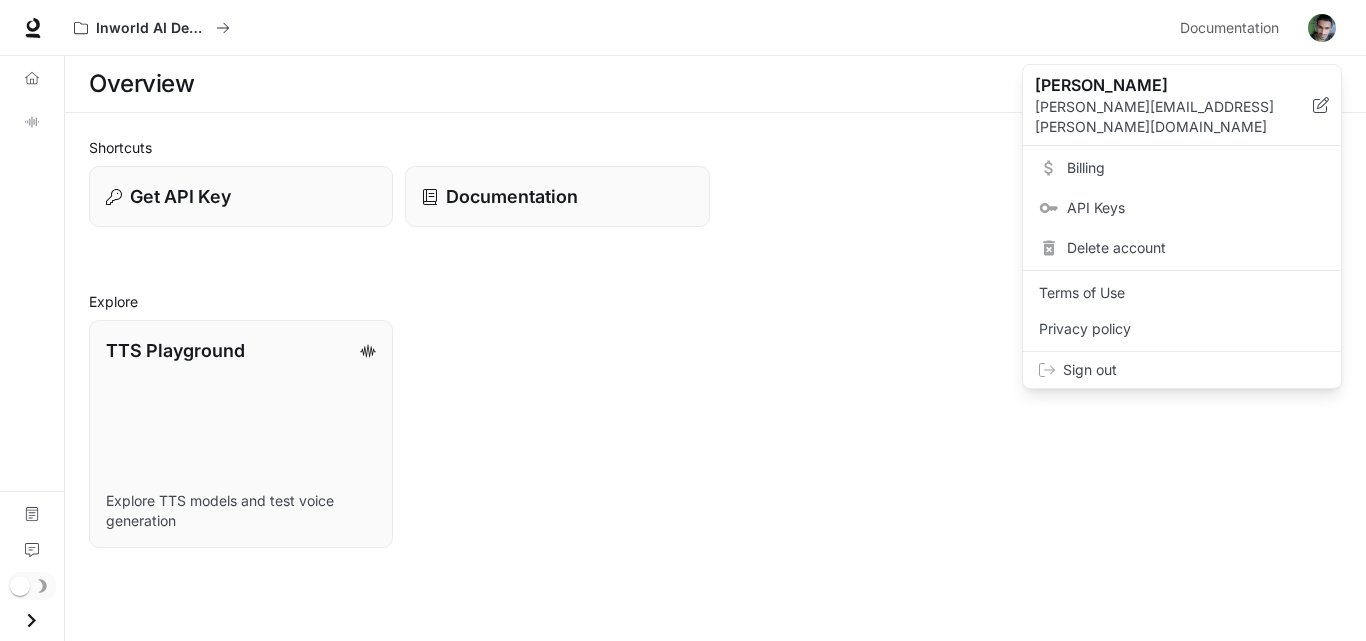 click at bounding box center (683, 320) 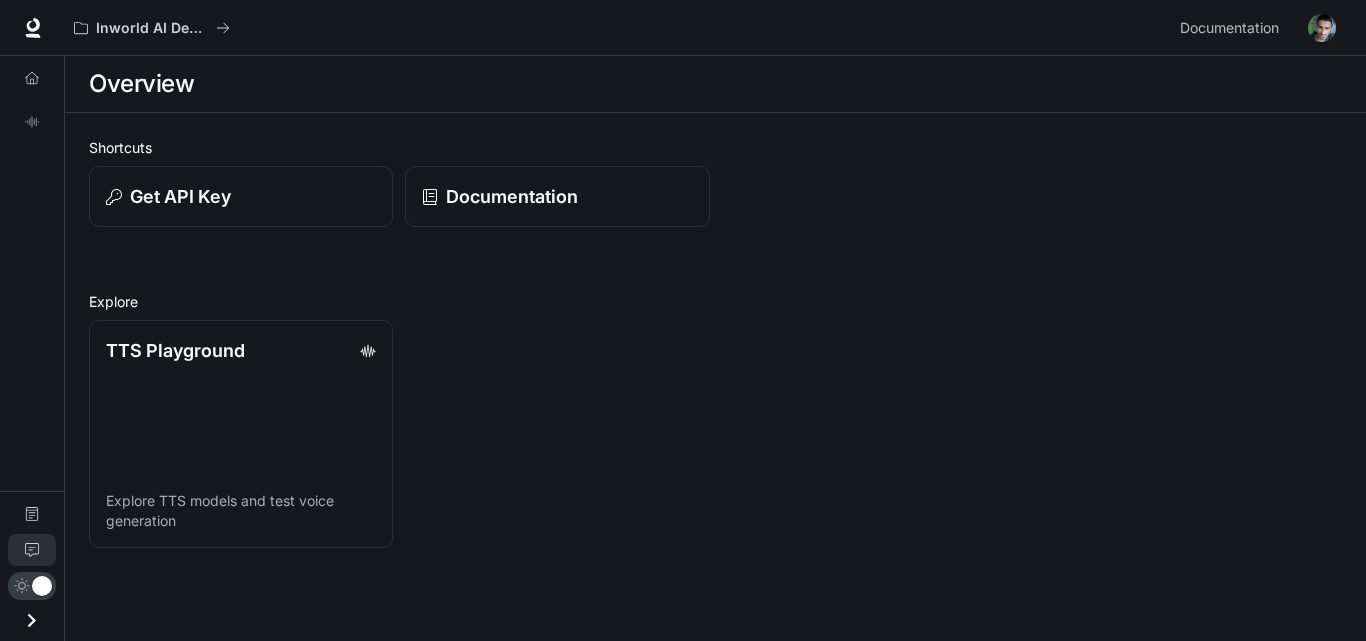 click on "Feedback" at bounding box center (32, 550) 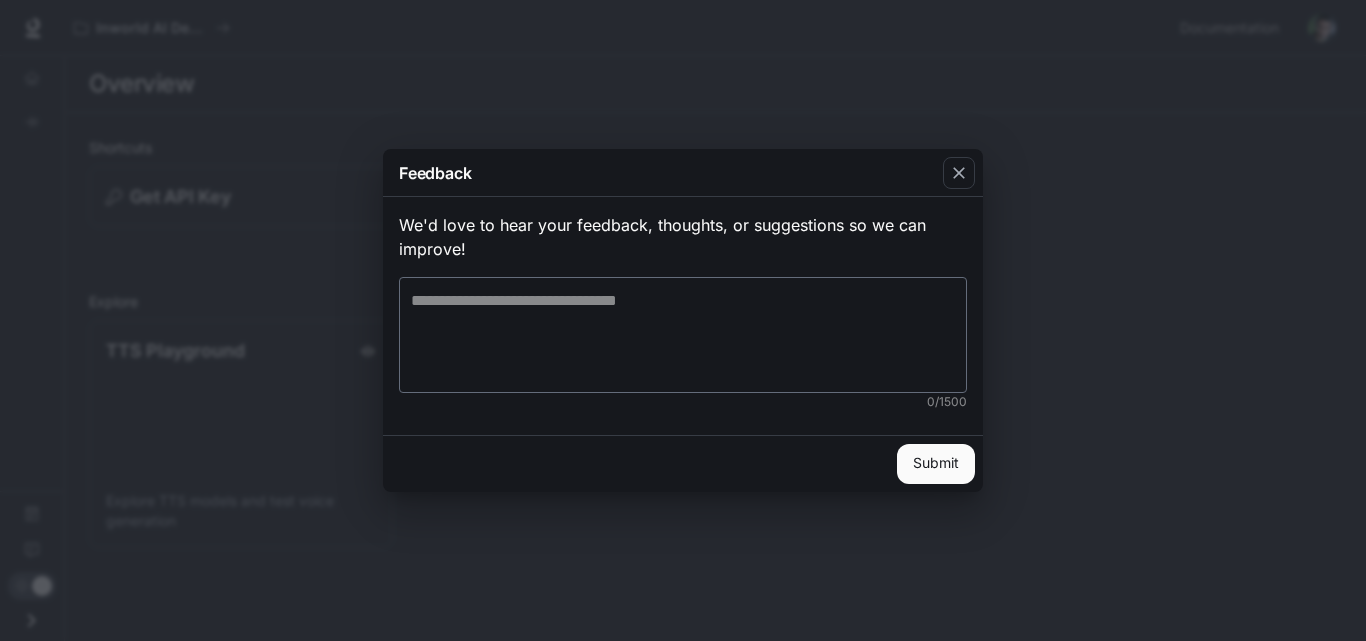click on "Feedback We'd love to hear your feedback, thoughts, or suggestions so we can improve! * ​ 0  /  1500 Submit" at bounding box center (683, 320) 